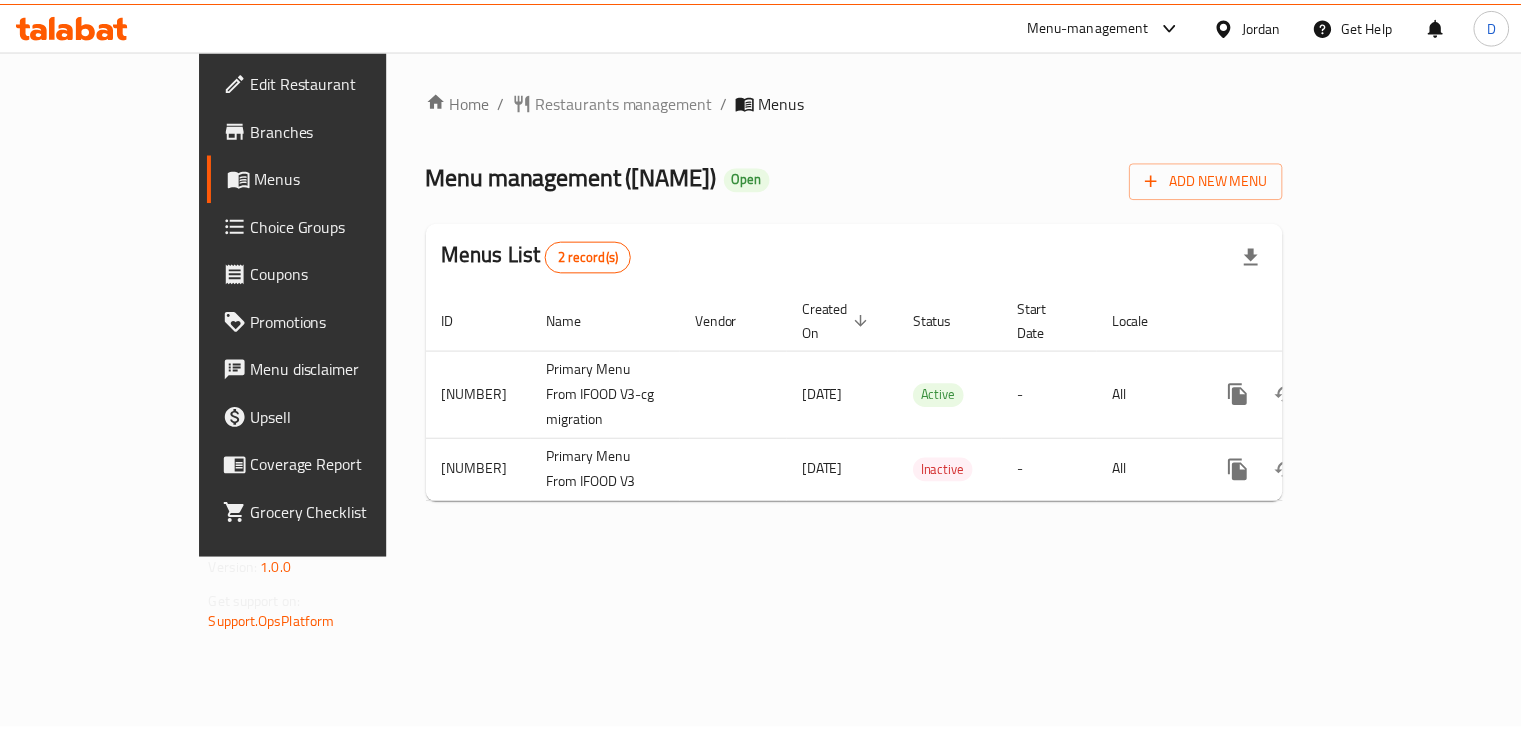 scroll, scrollTop: 0, scrollLeft: 0, axis: both 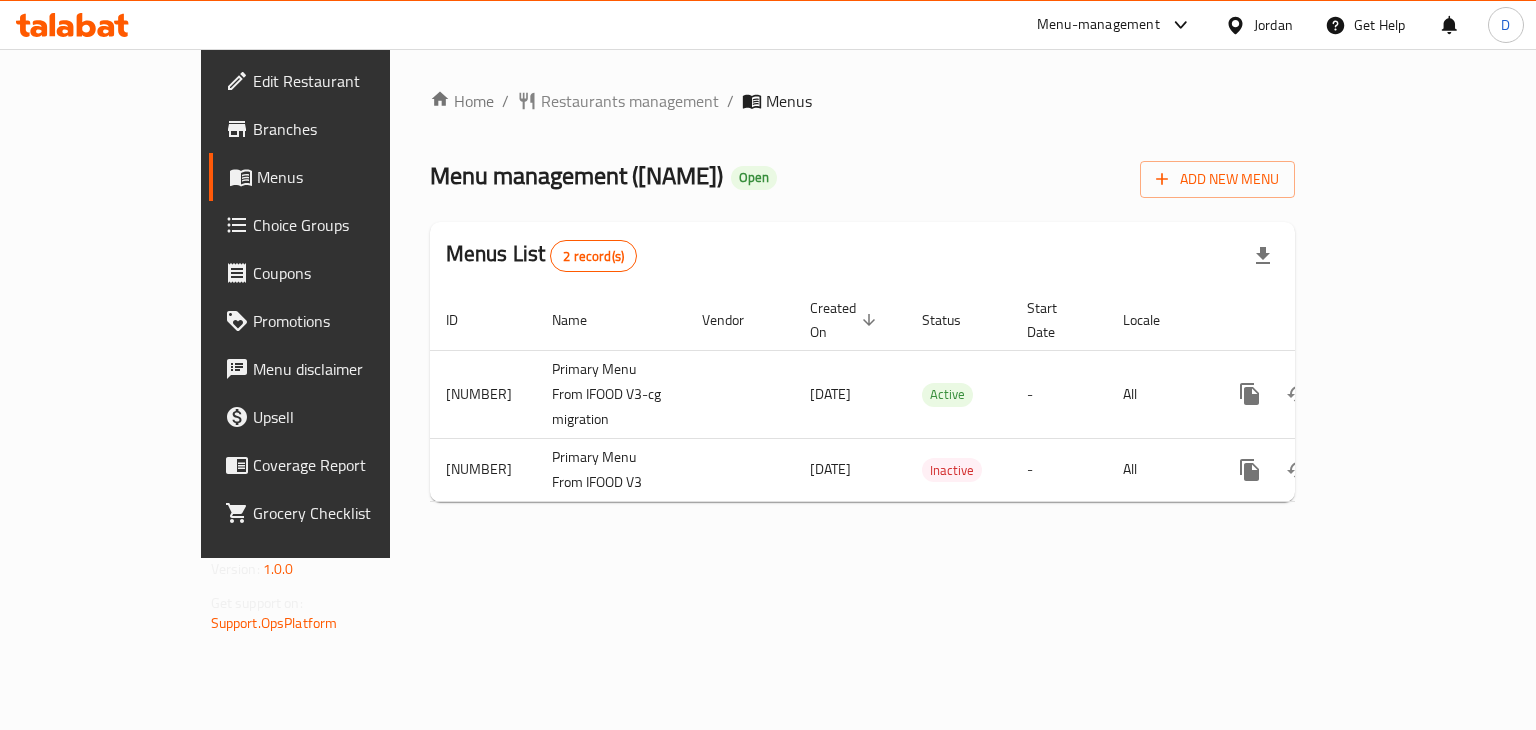 click at bounding box center (1239, 25) 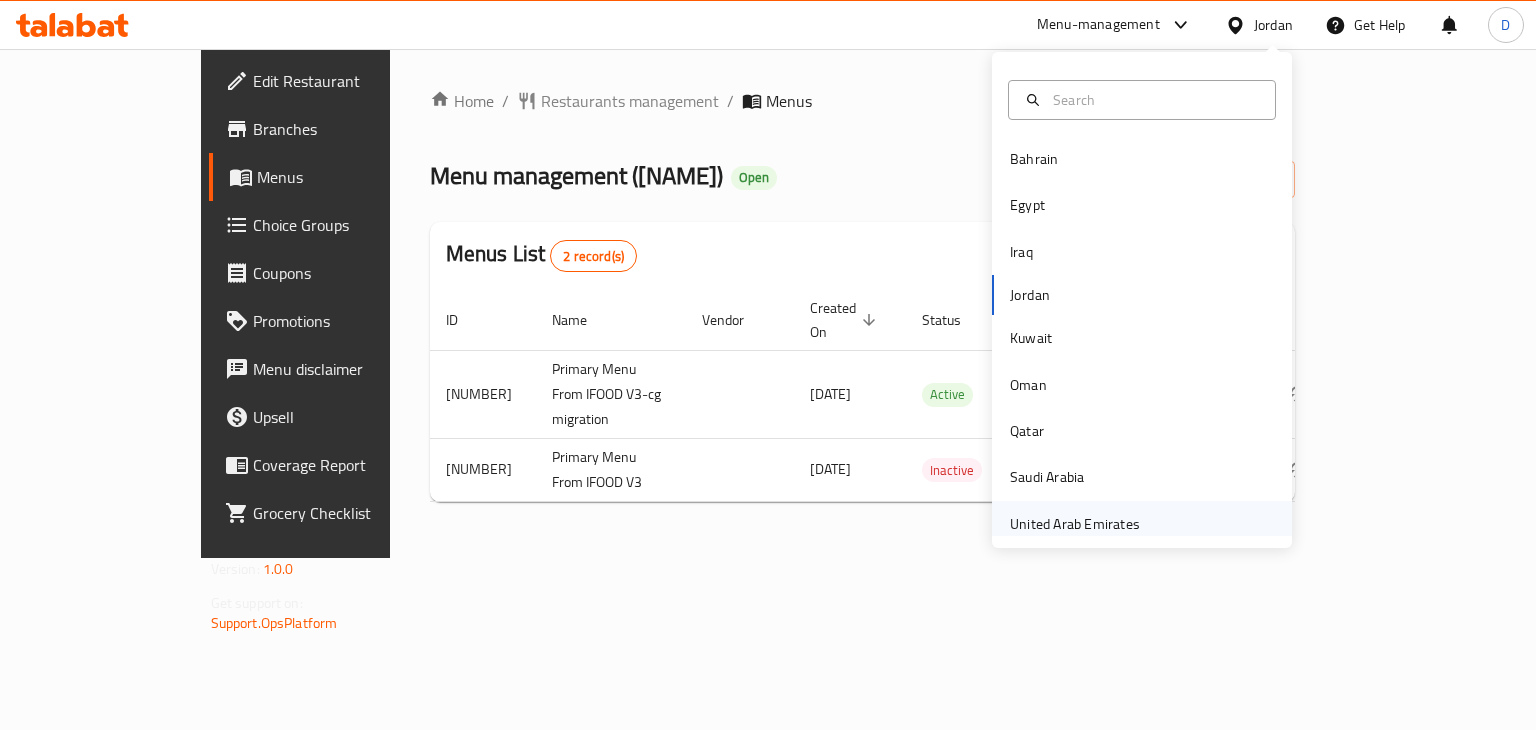 click on "United Arab Emirates" at bounding box center (1075, 524) 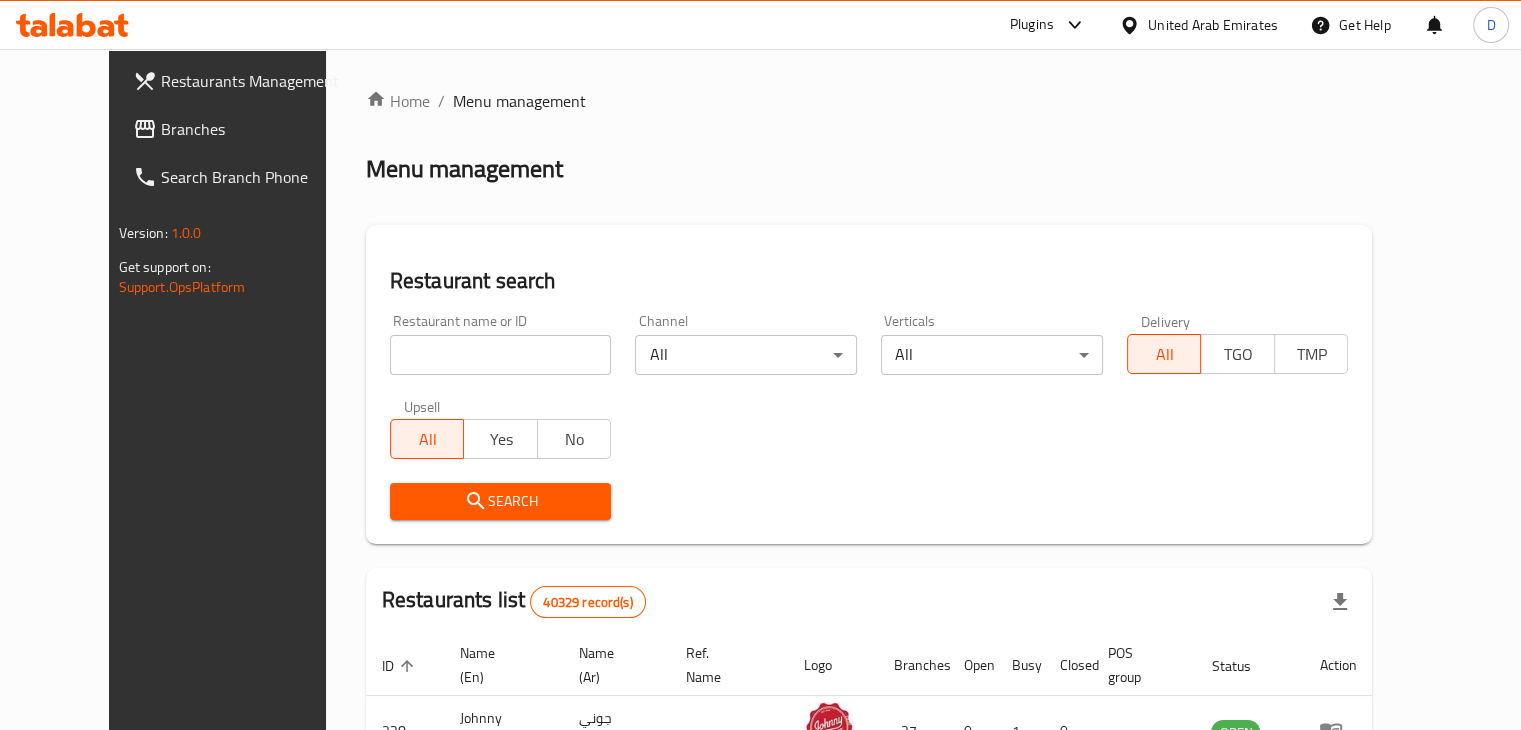 click on "United Arab Emirates" at bounding box center (1213, 25) 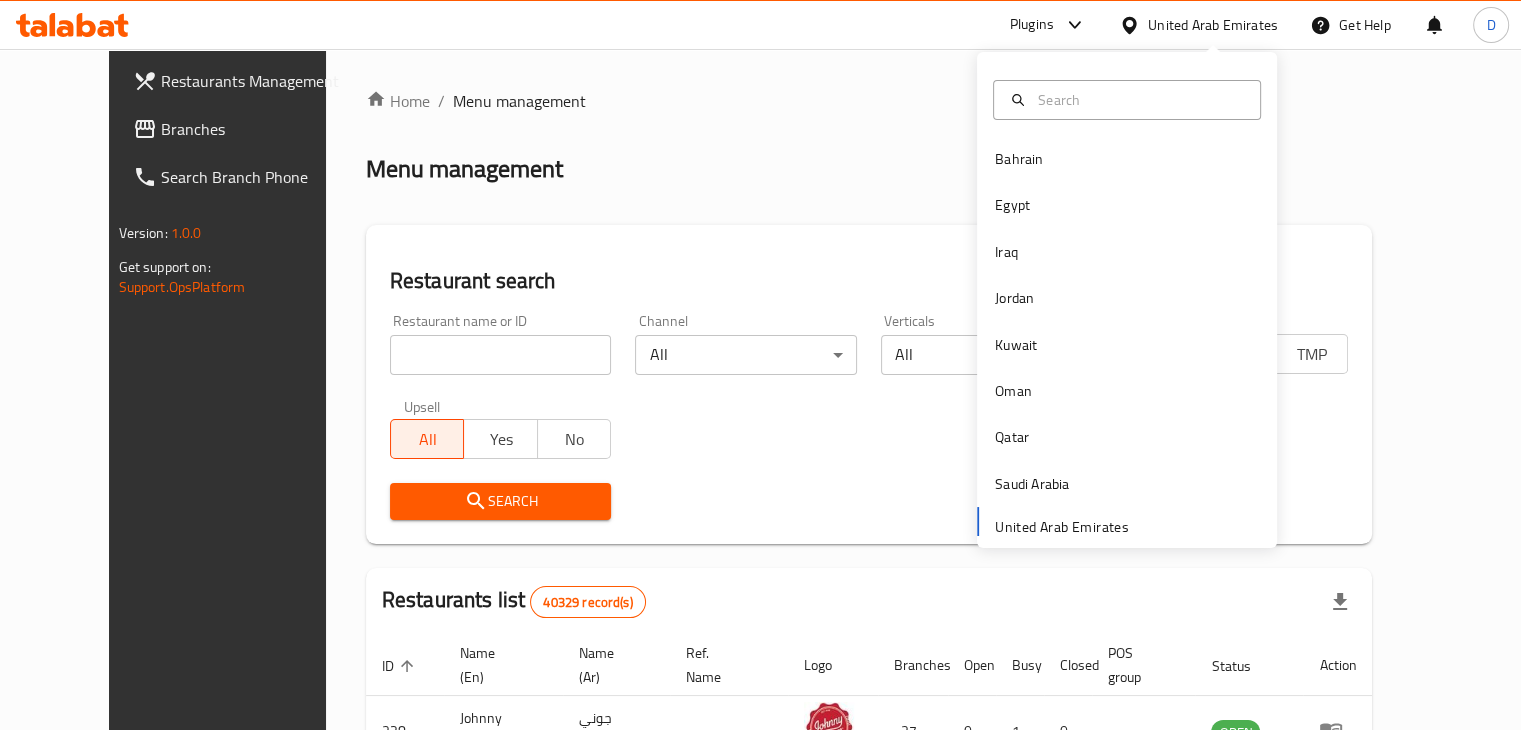 click on "Bahrain Egypt Iraq Jordan Kuwait Oman Qatar Saudi Arabia United Arab Emirates" at bounding box center [1127, 341] 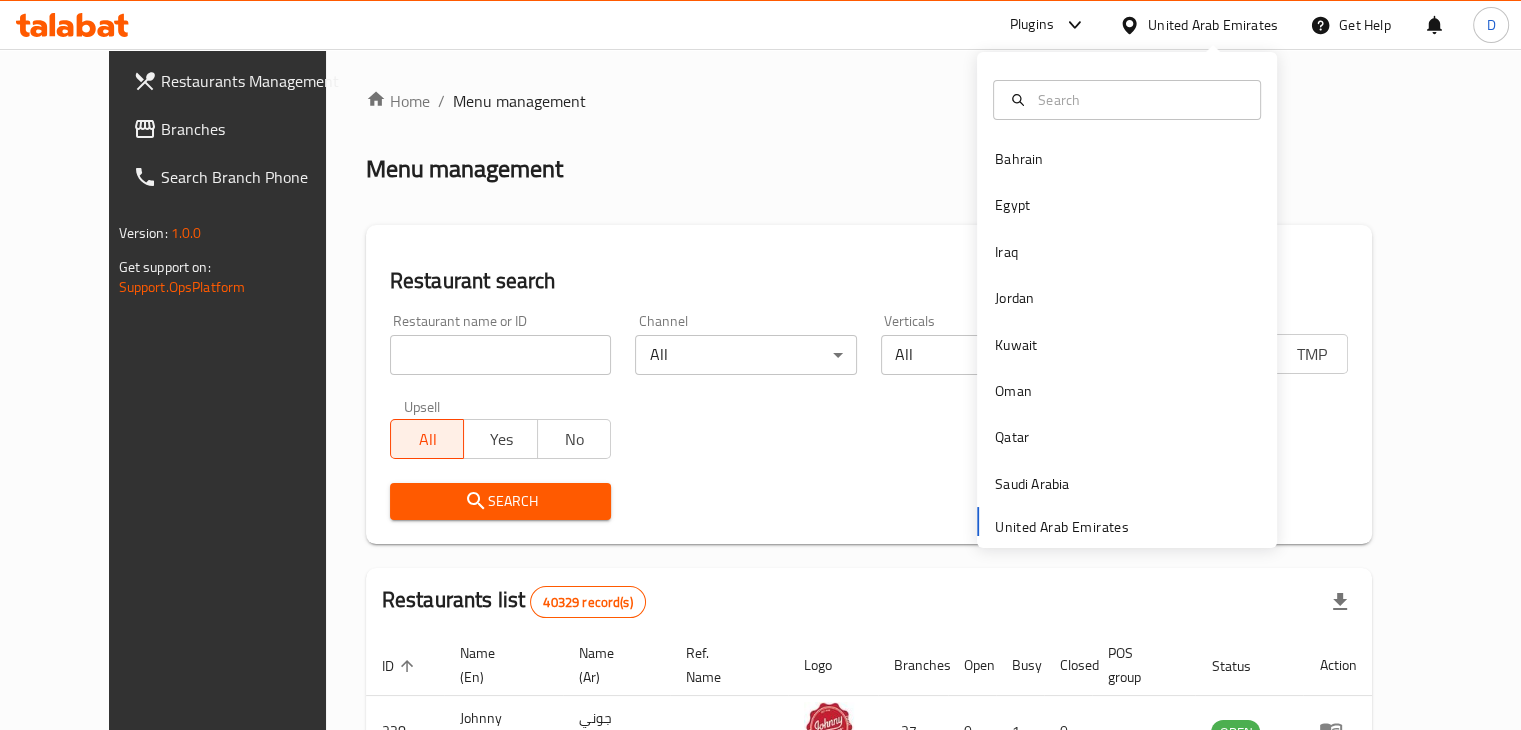 click on "Bahrain Egypt Iraq Jordan Kuwait Oman Qatar Saudi Arabia United Arab Emirates" at bounding box center (1127, 300) 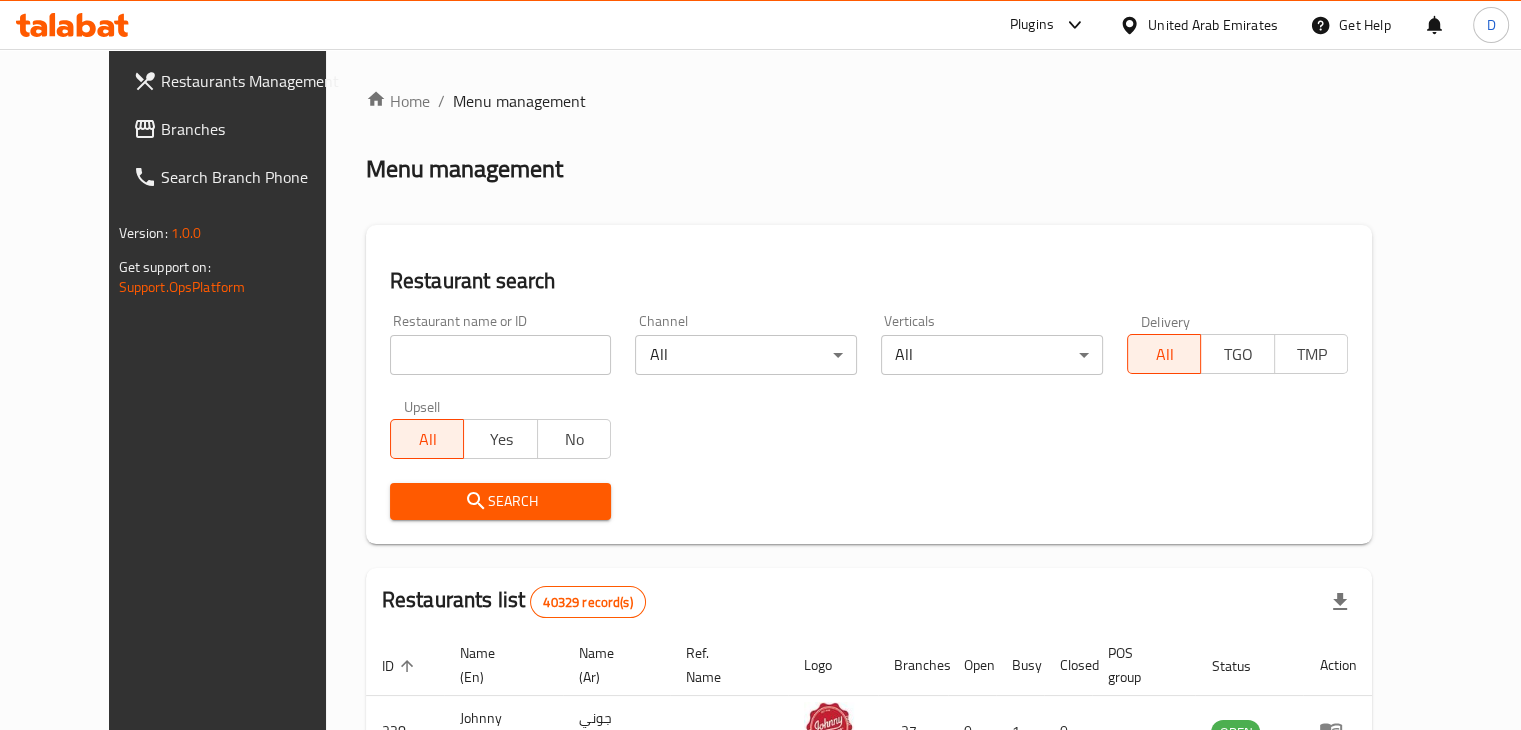 click on "Branches" at bounding box center [240, 129] 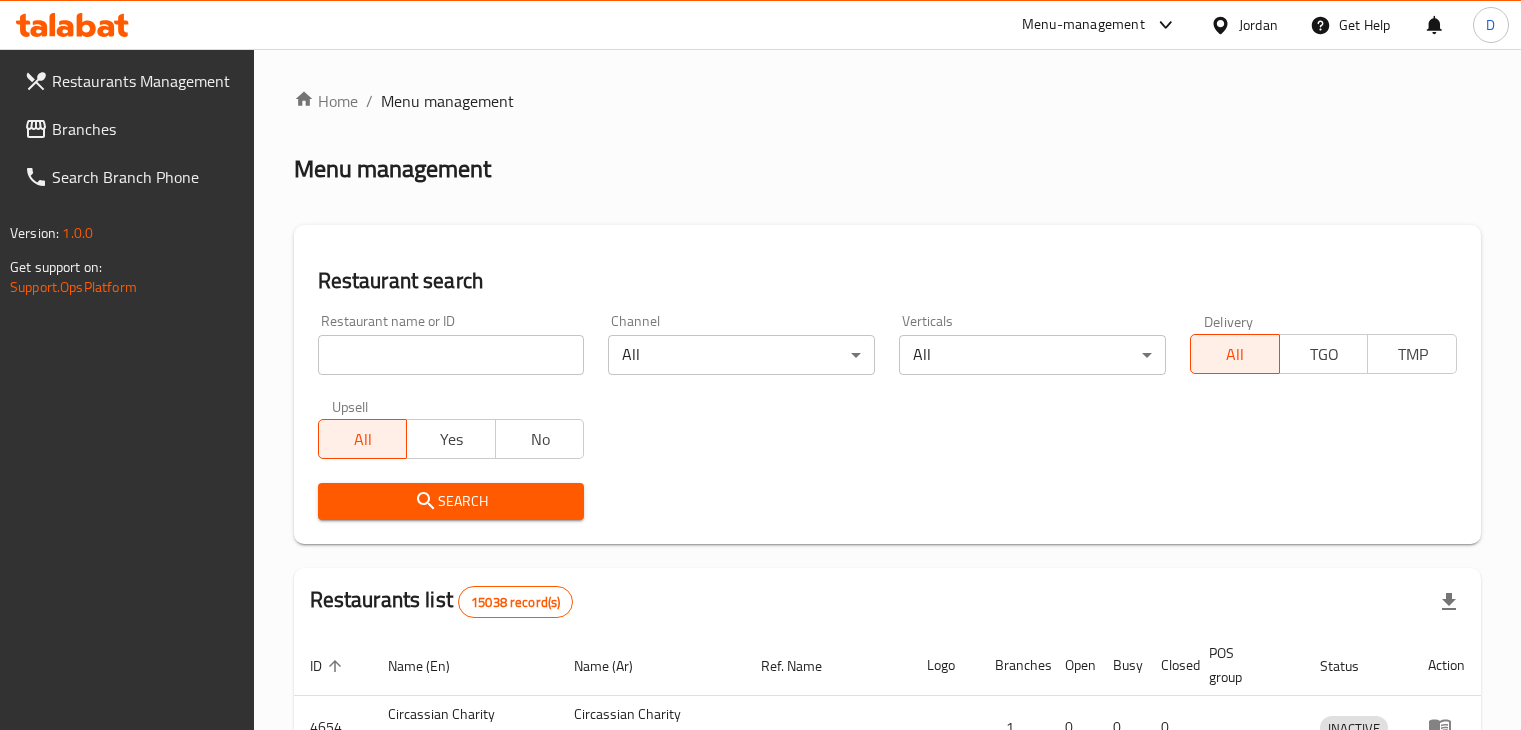 scroll, scrollTop: 0, scrollLeft: 0, axis: both 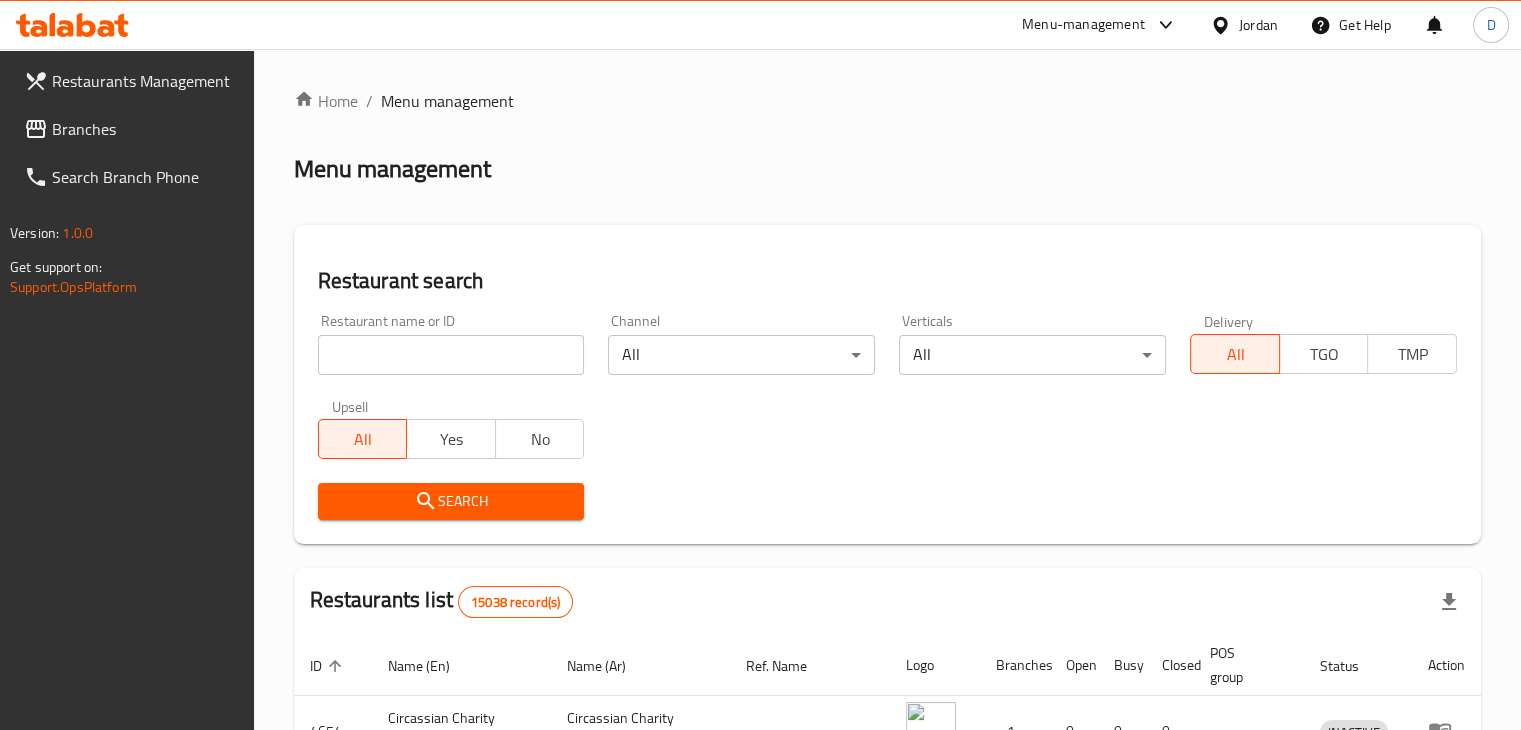 click 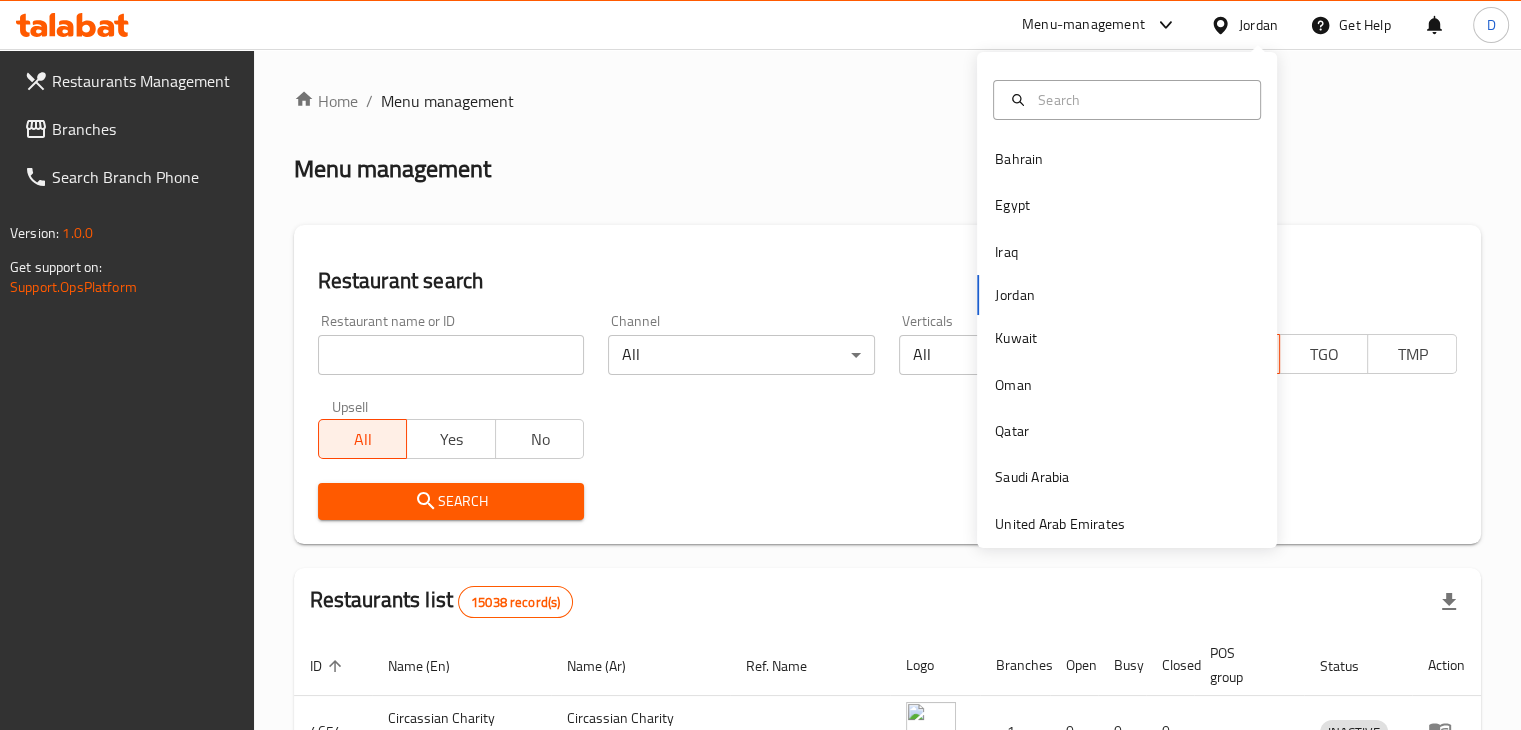 click on "Bahrain Egypt Iraq Jordan Kuwait Oman Qatar Saudi Arabia United Arab Emirates" at bounding box center (1127, 300) 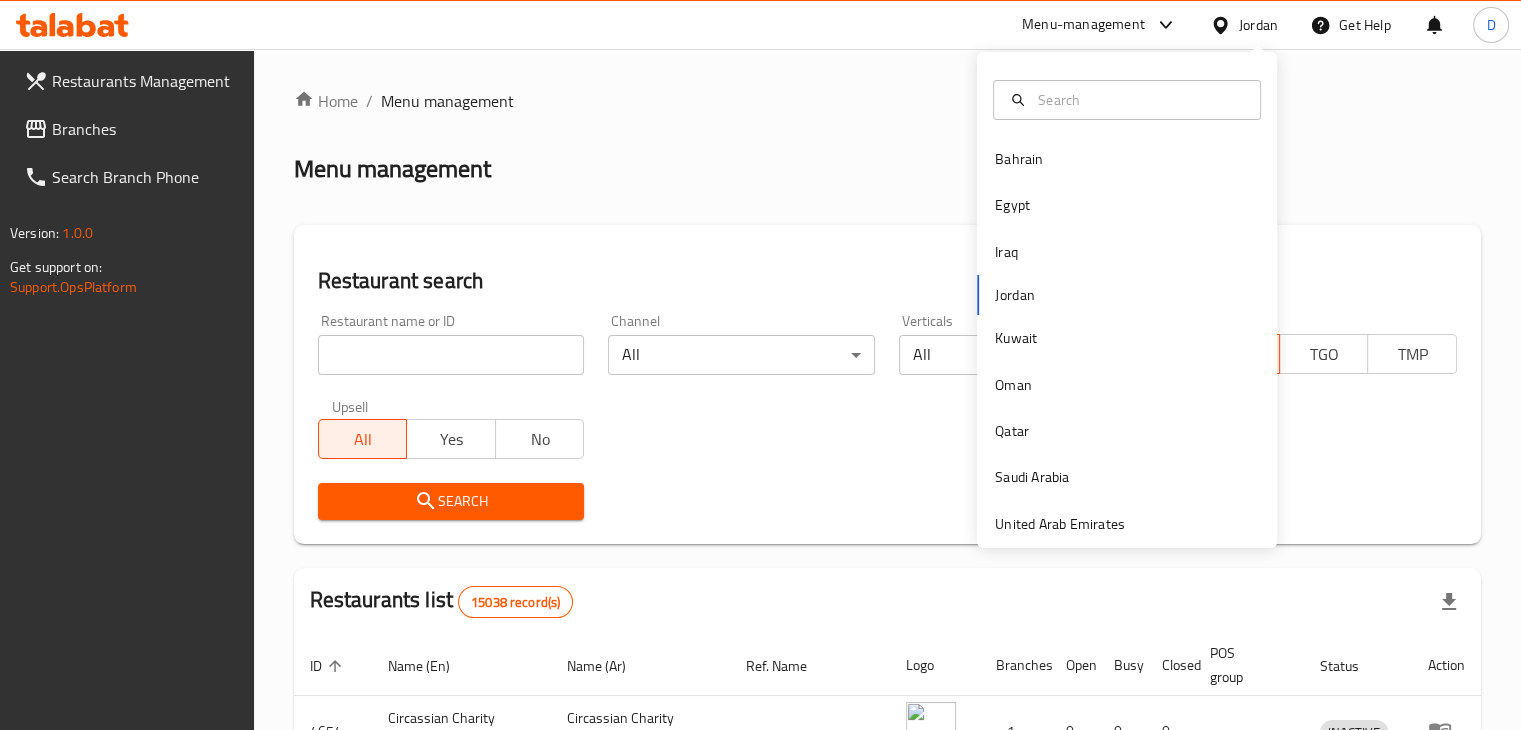 click at bounding box center (451, 355) 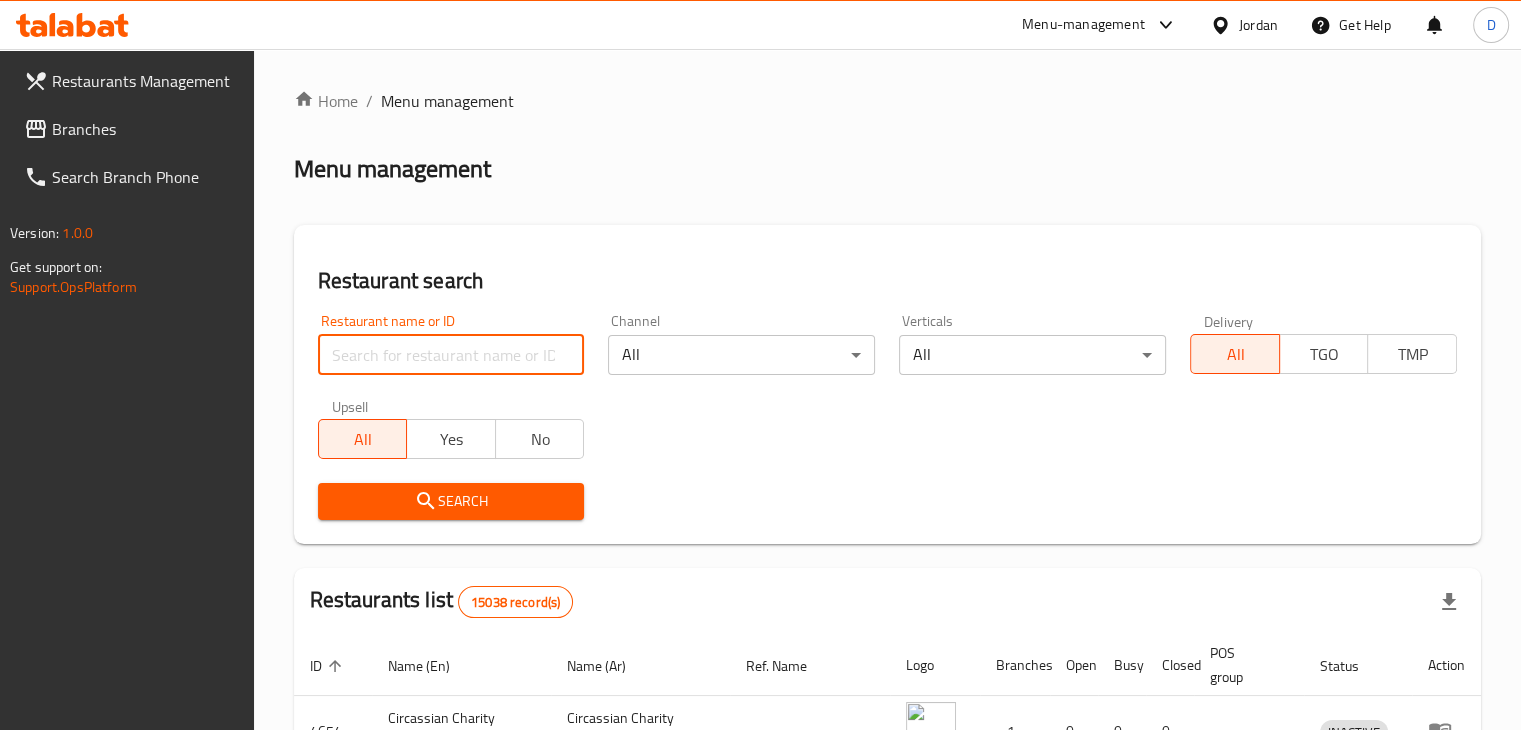 paste on "44632" 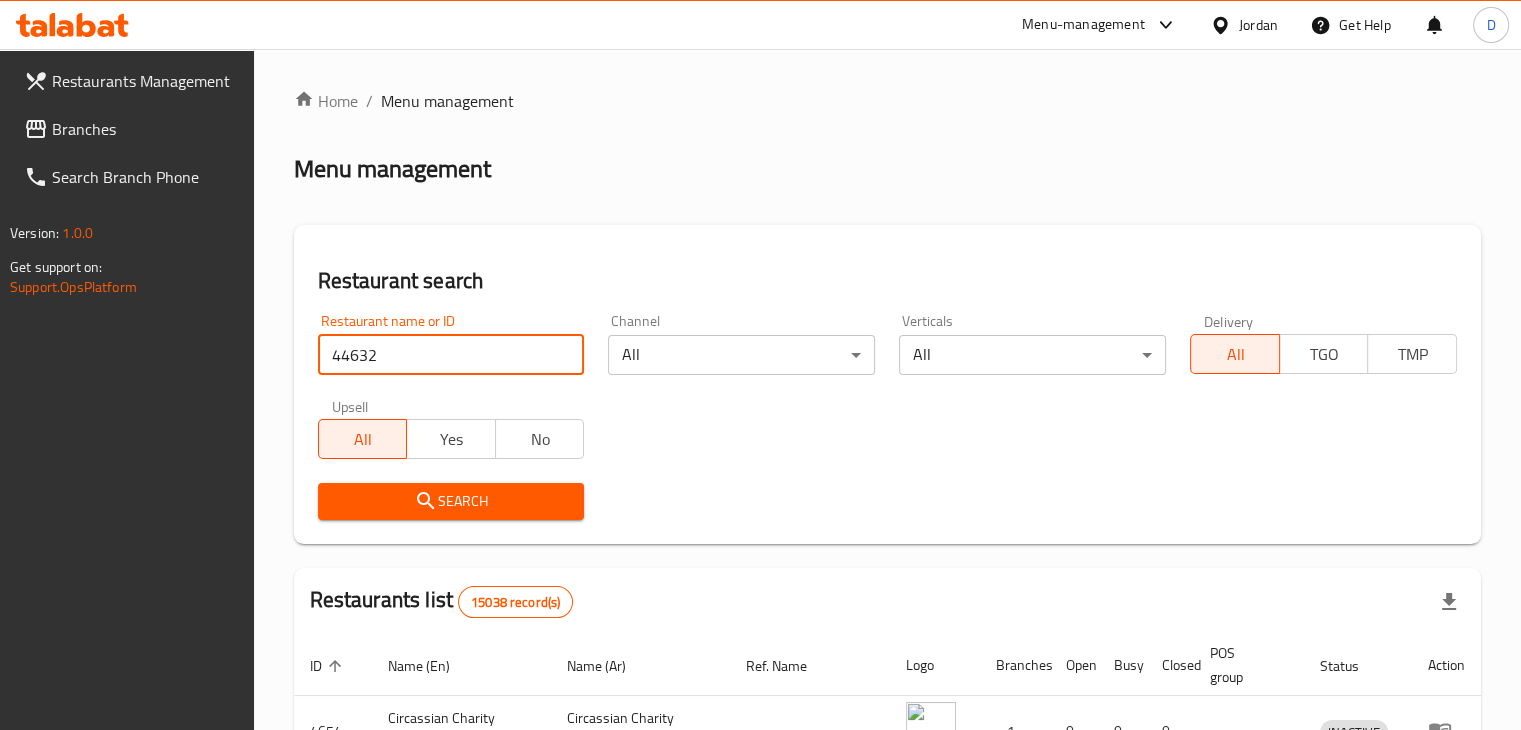 type on "44632" 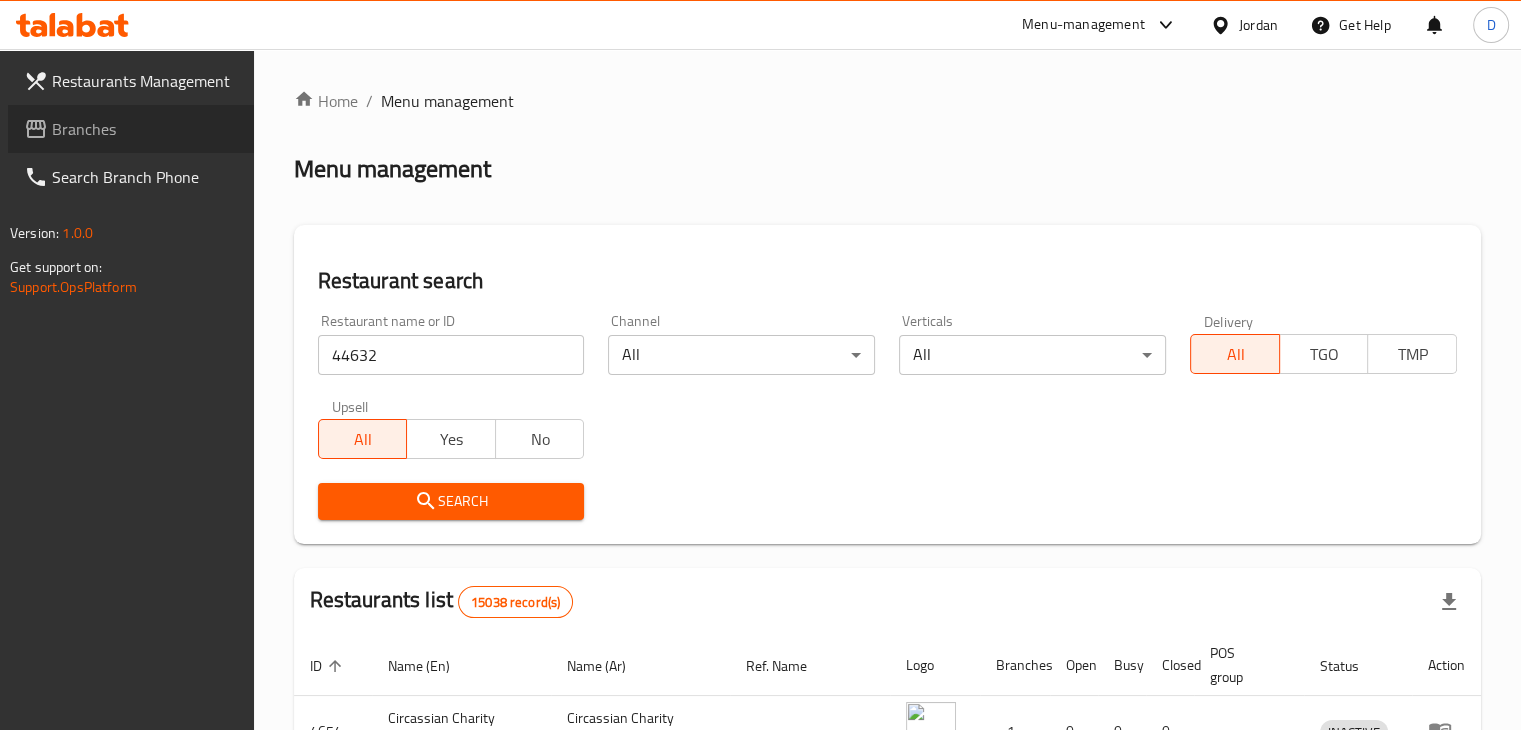 click on "Branches" at bounding box center [145, 129] 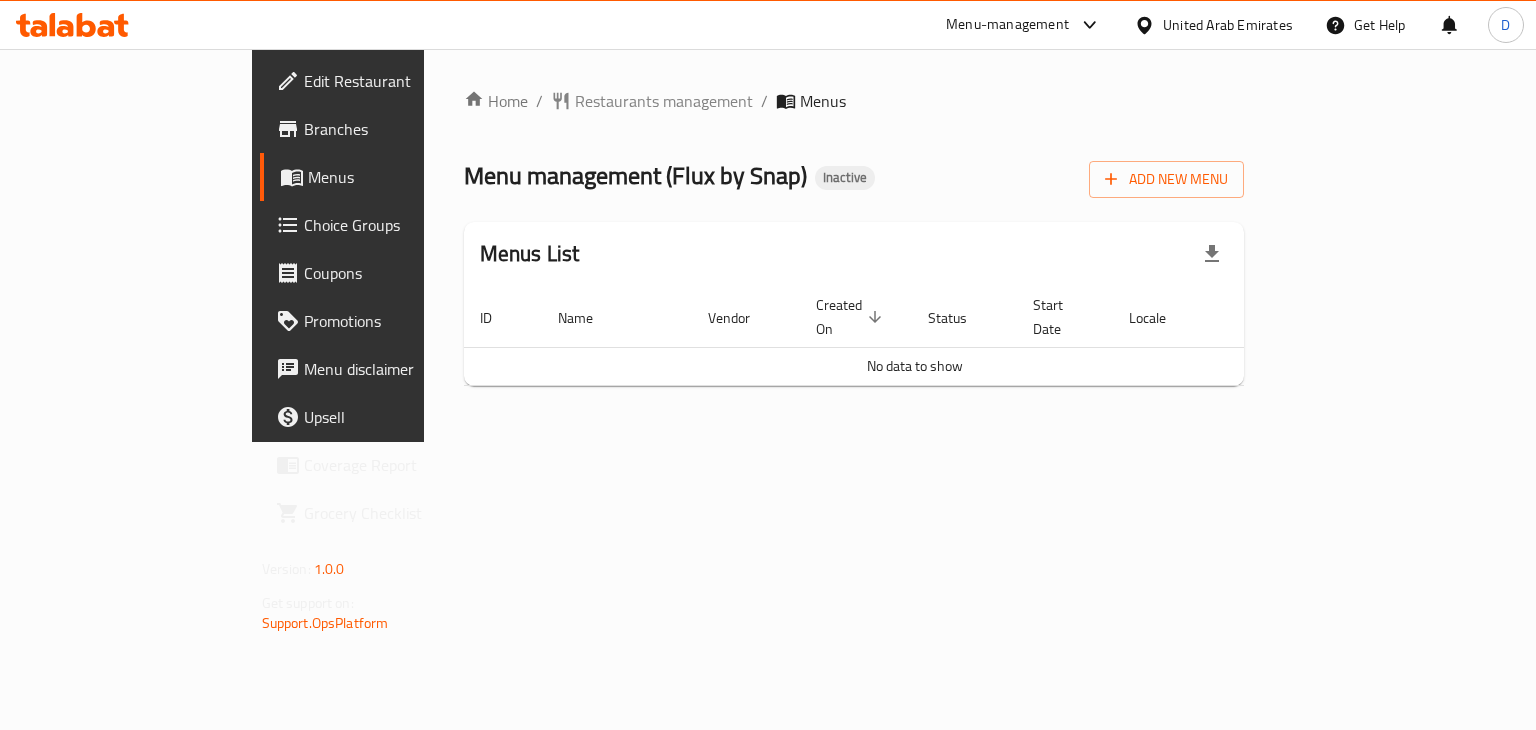 scroll, scrollTop: 0, scrollLeft: 0, axis: both 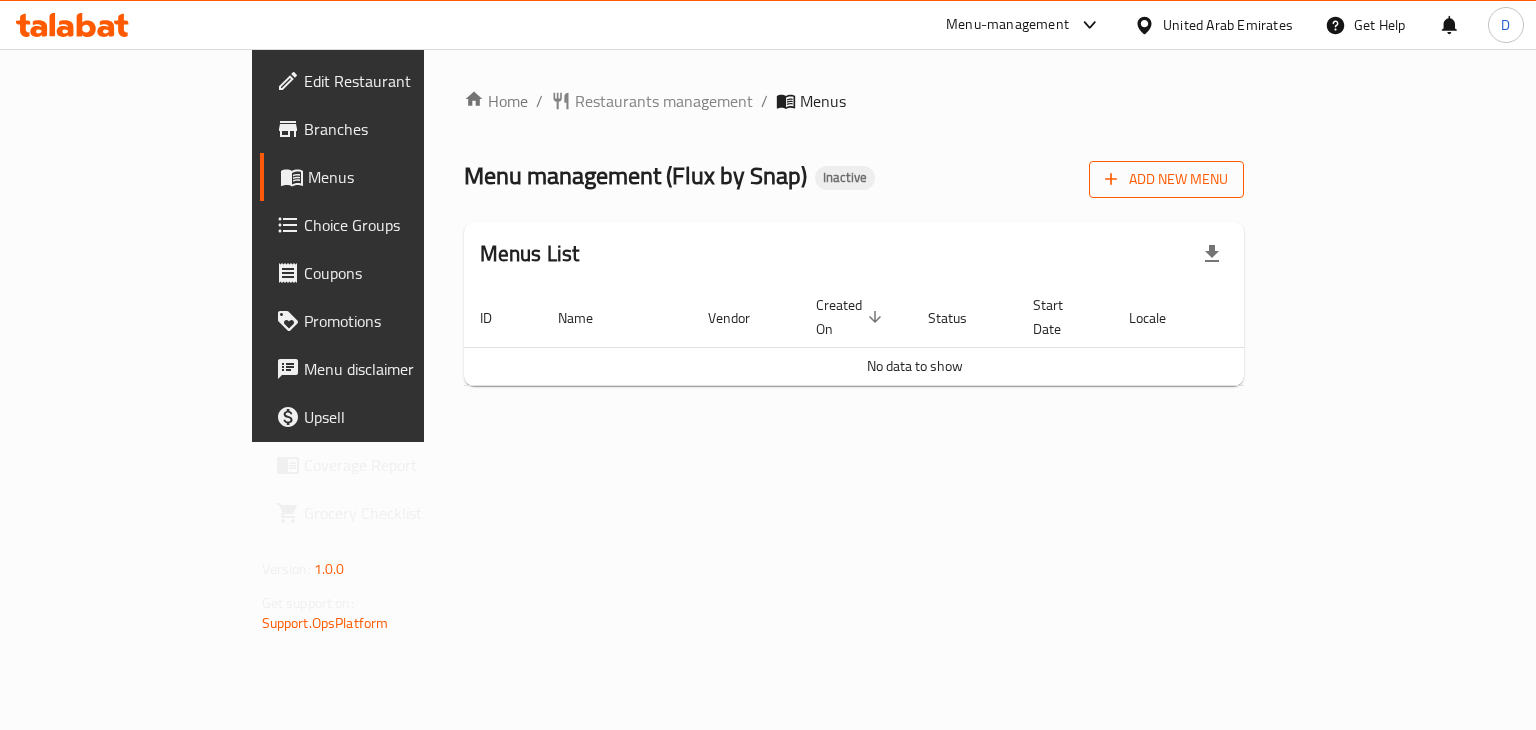 click on "Add New Menu" at bounding box center (1166, 179) 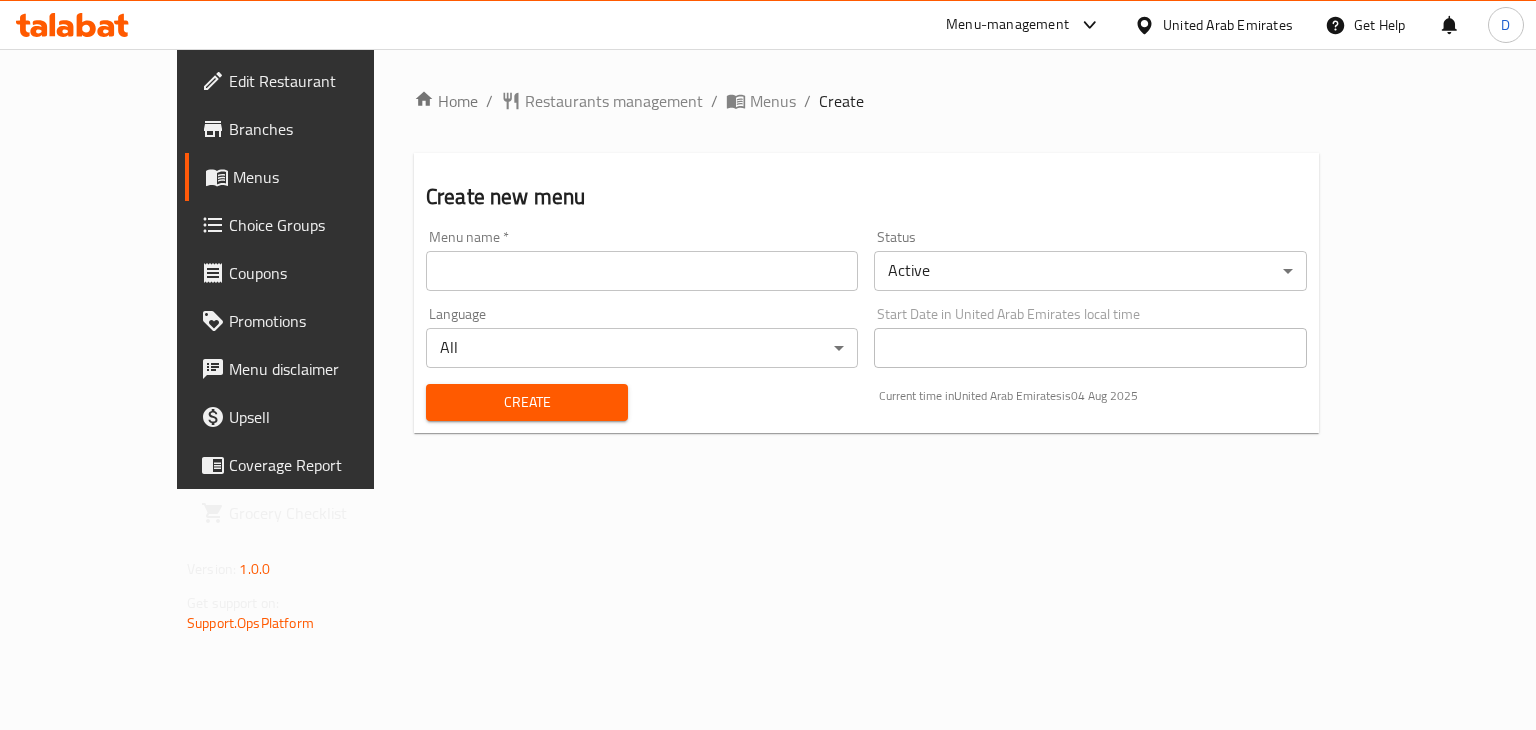 click at bounding box center [642, 271] 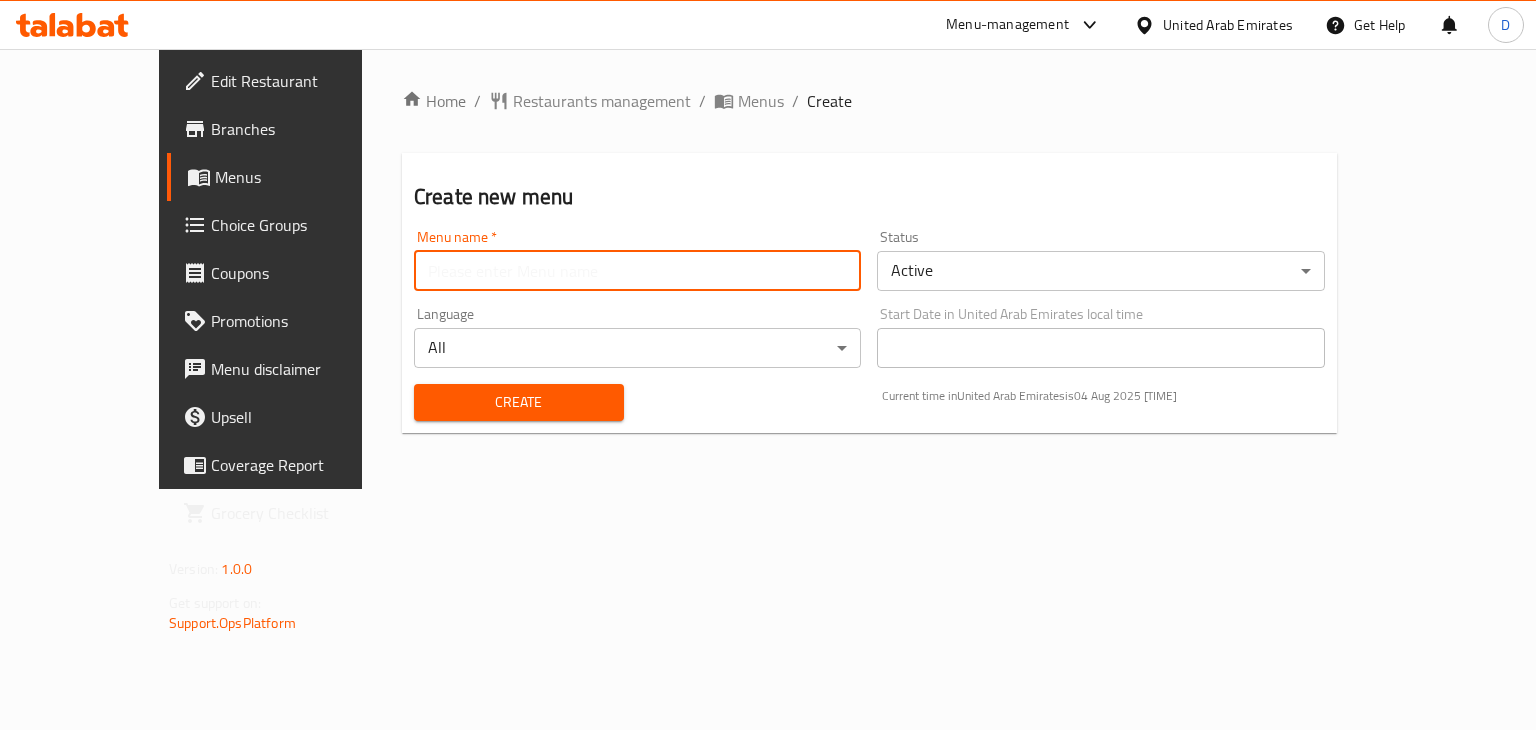 type on "menu" 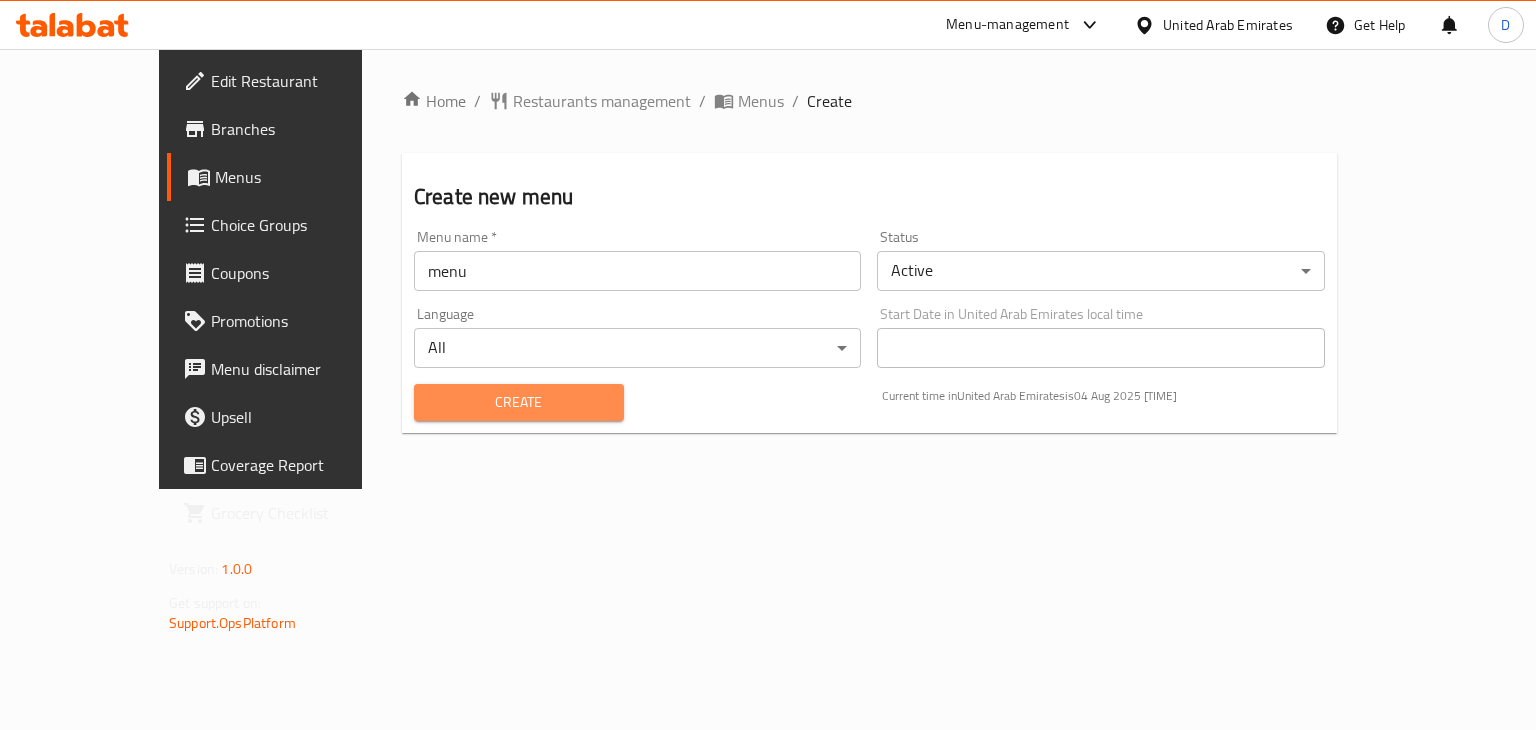 click on "Create" at bounding box center [519, 402] 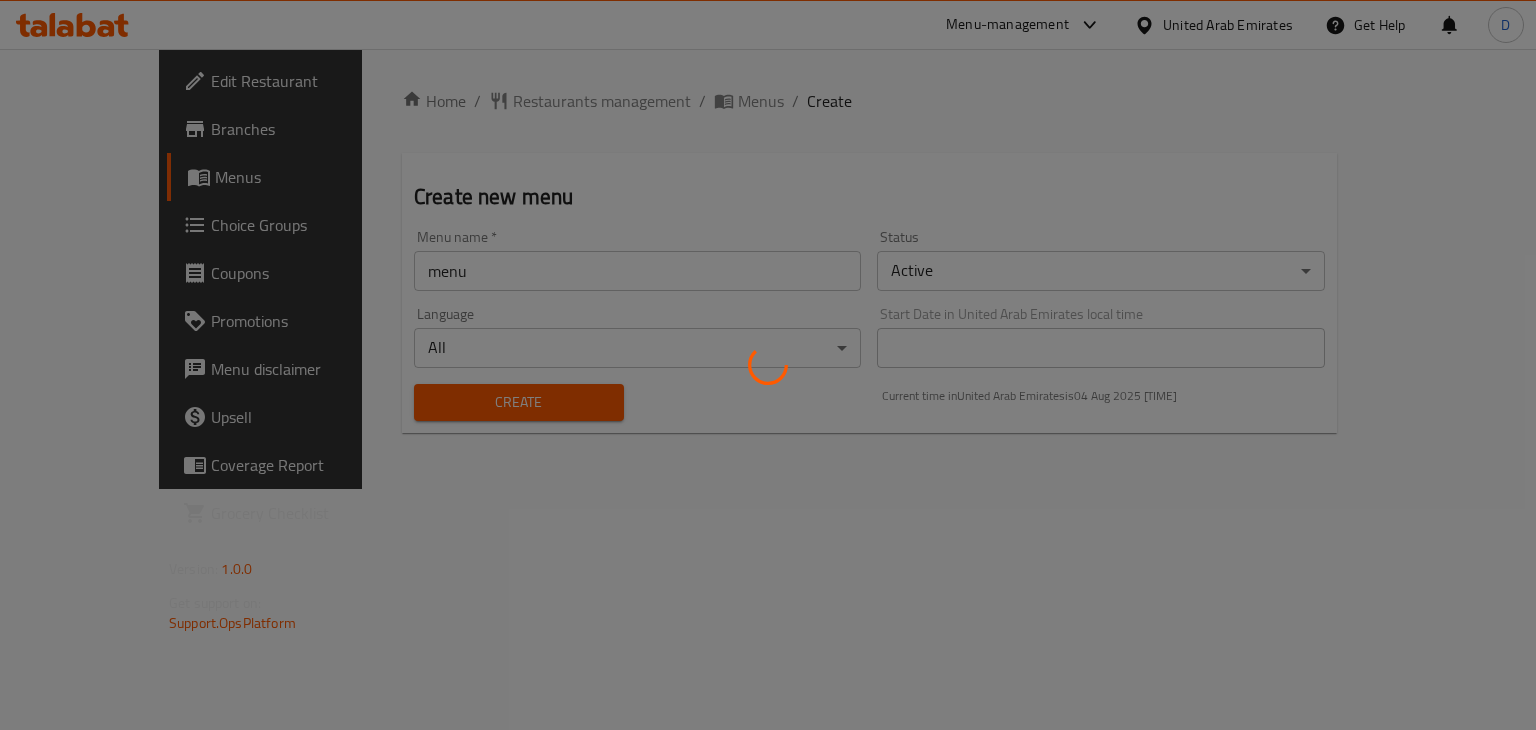 type 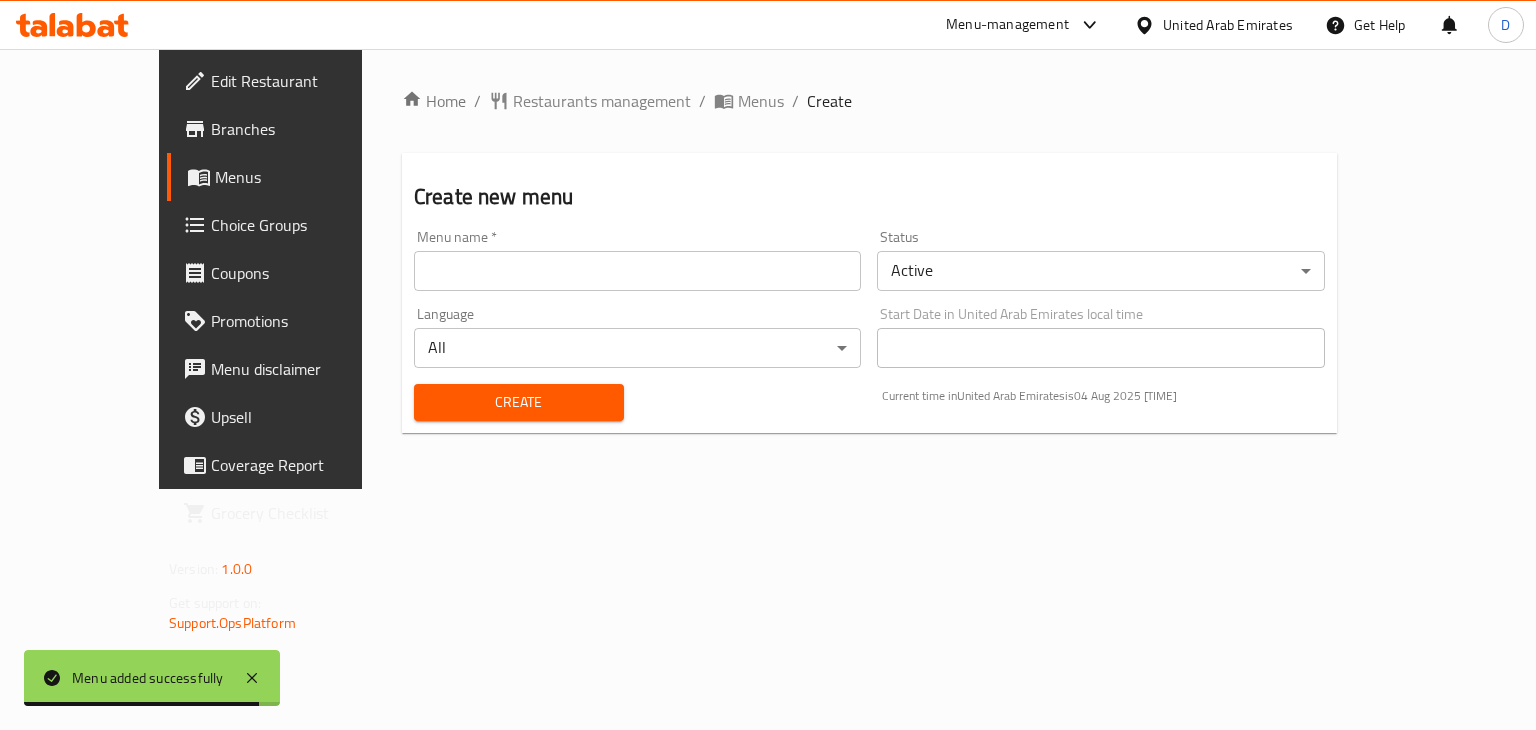 click on "Branches" at bounding box center [305, 129] 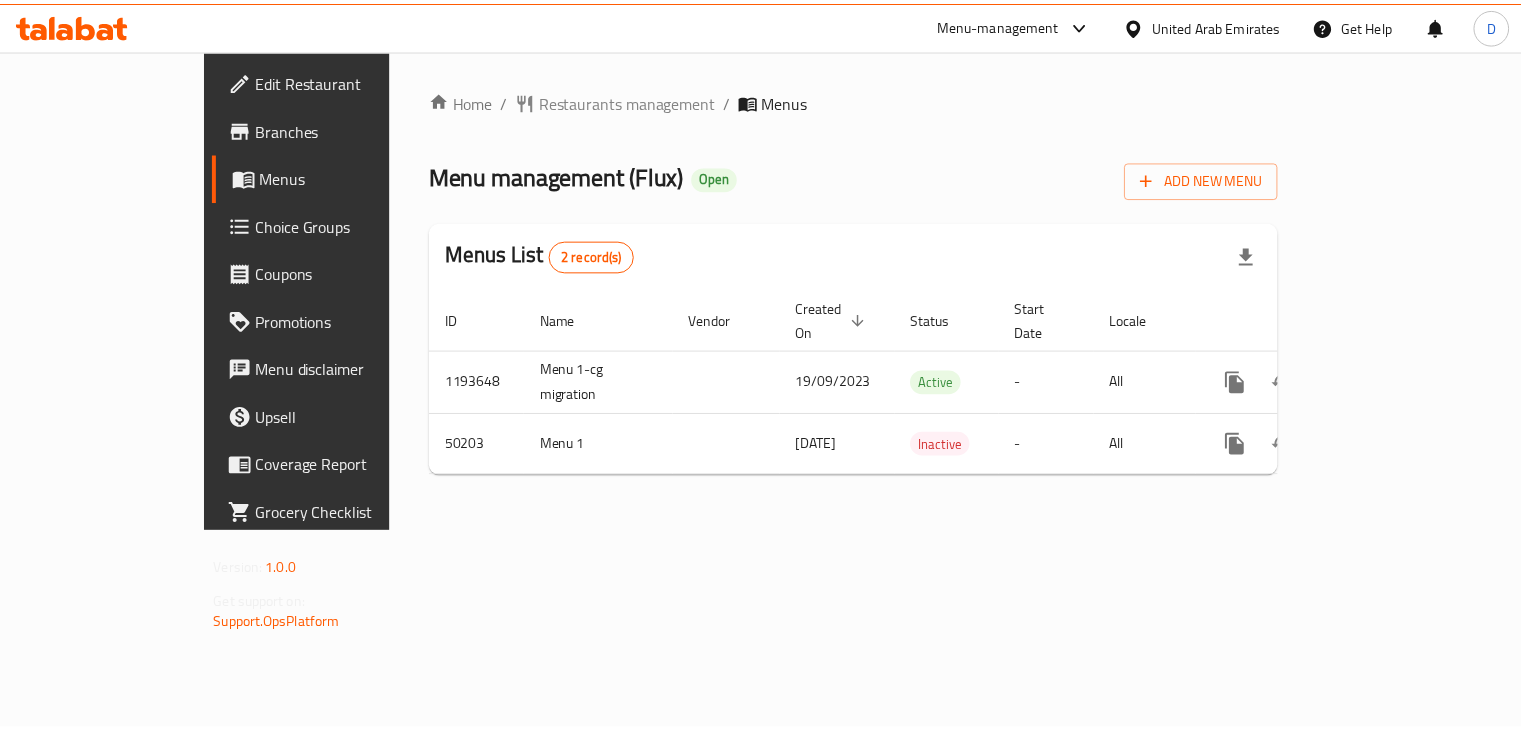 scroll, scrollTop: 0, scrollLeft: 0, axis: both 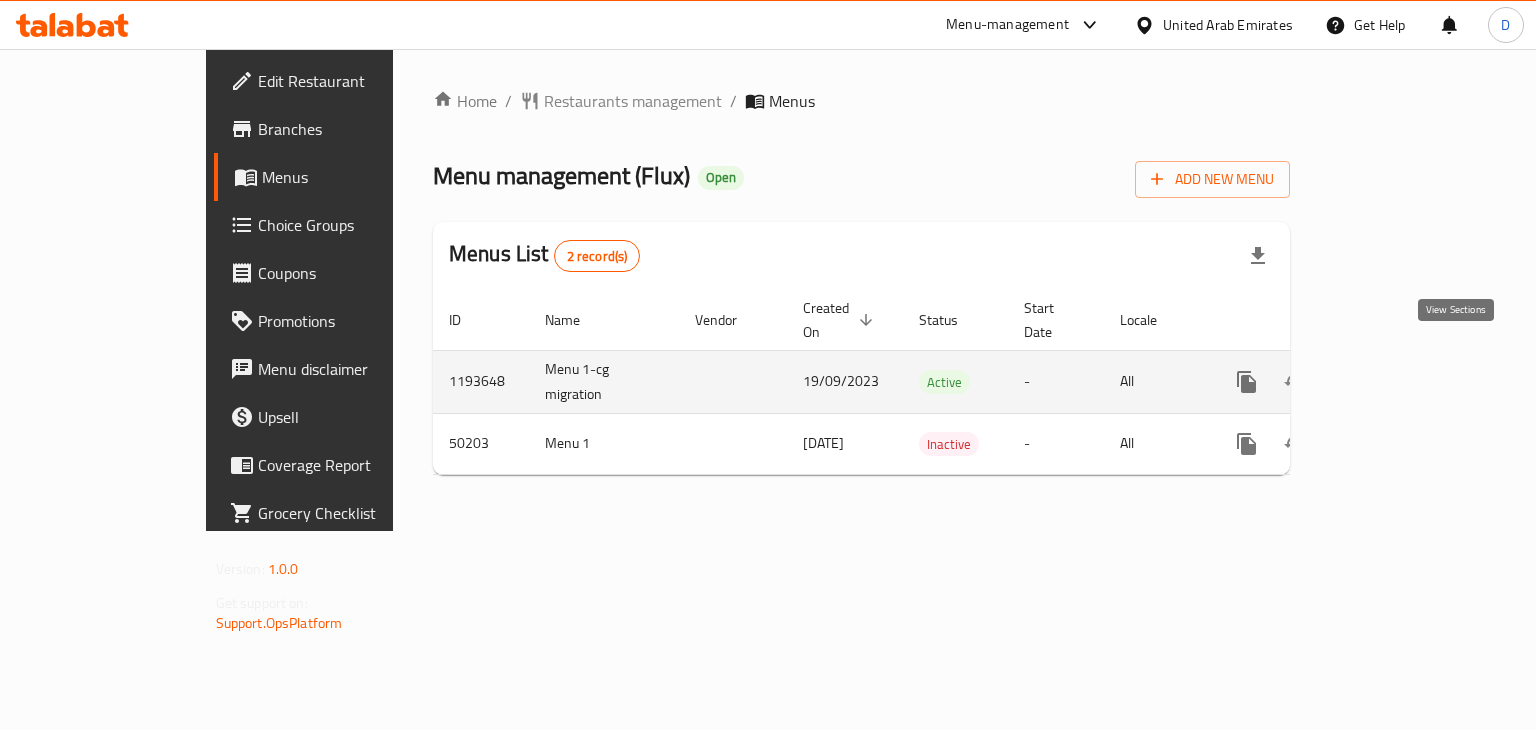 click 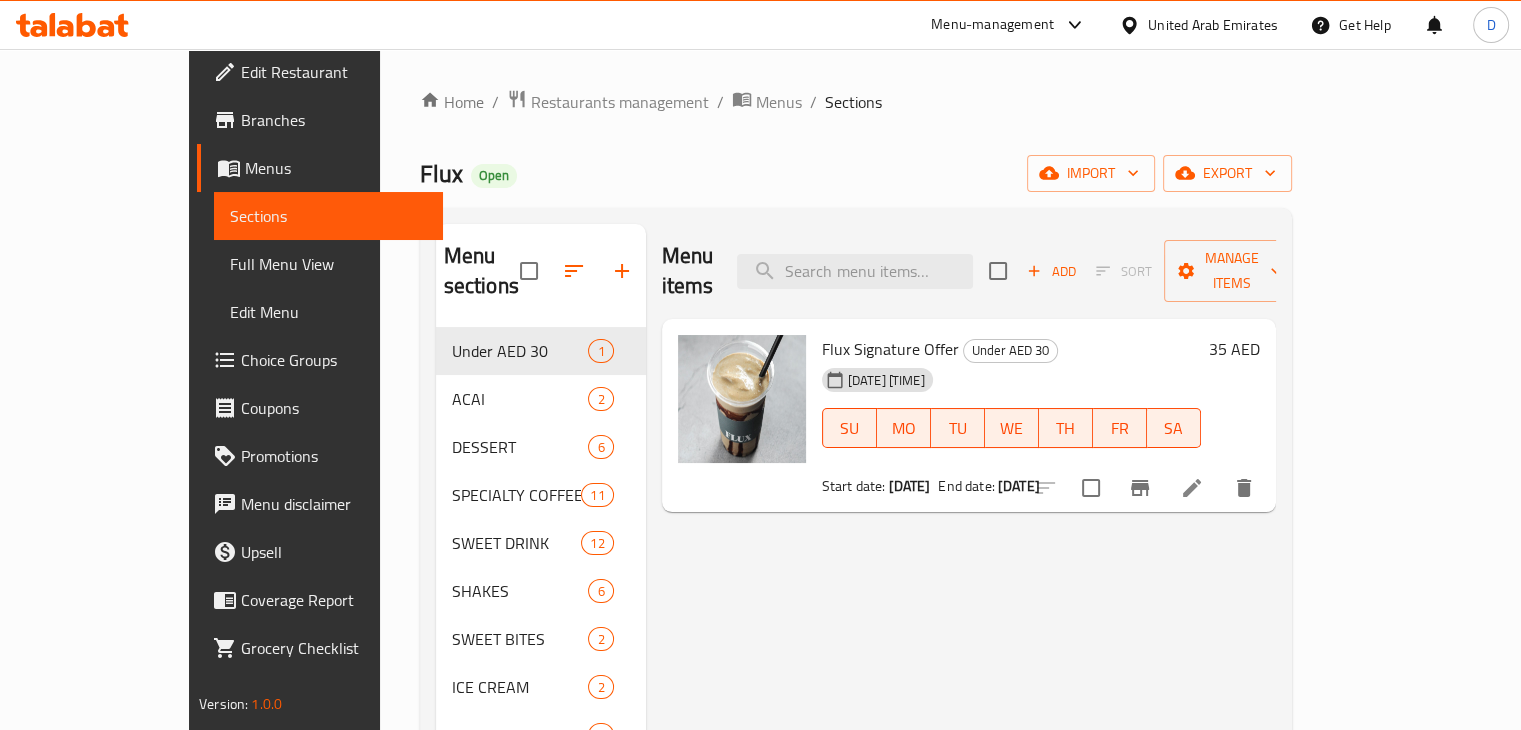 scroll, scrollTop: 12, scrollLeft: 0, axis: vertical 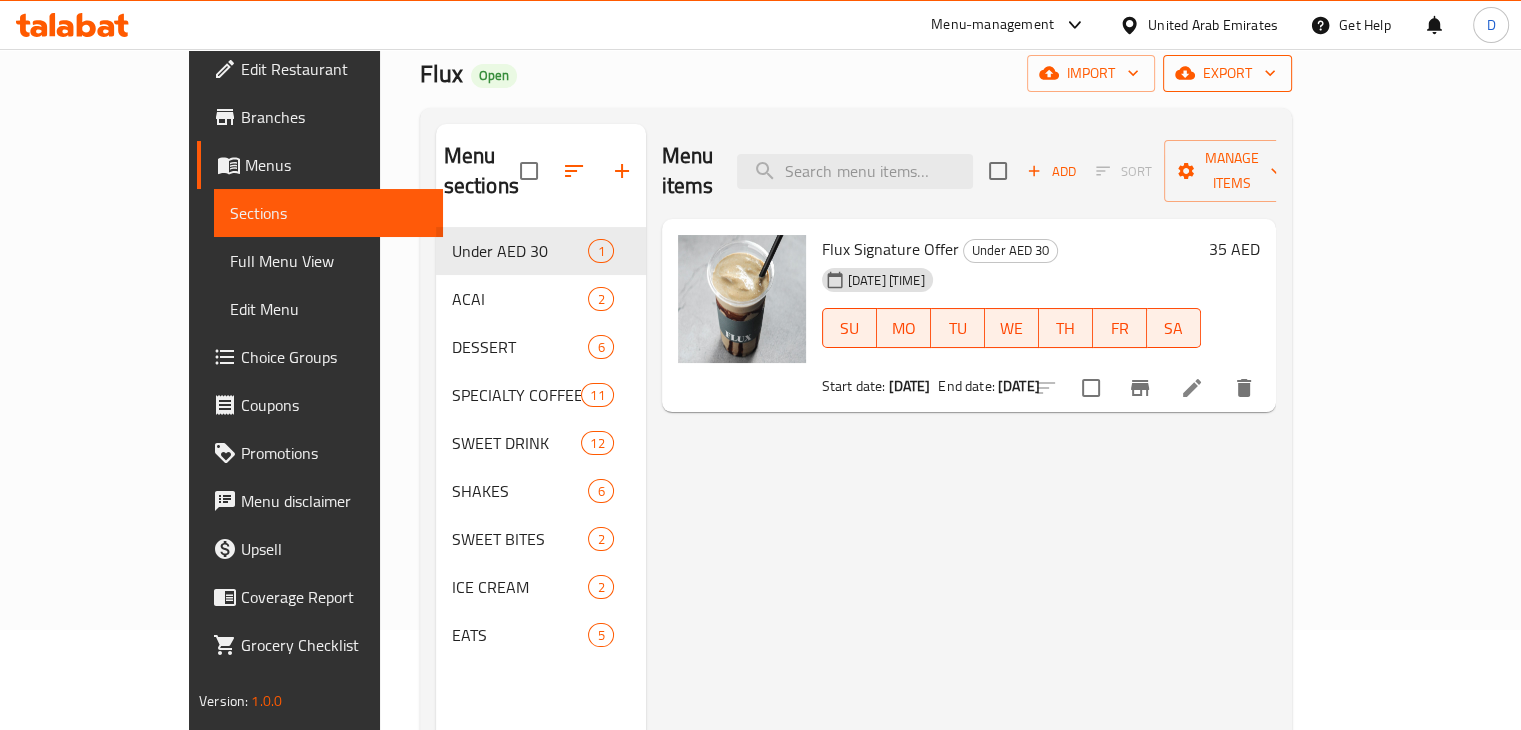 click on "export" at bounding box center (1227, 73) 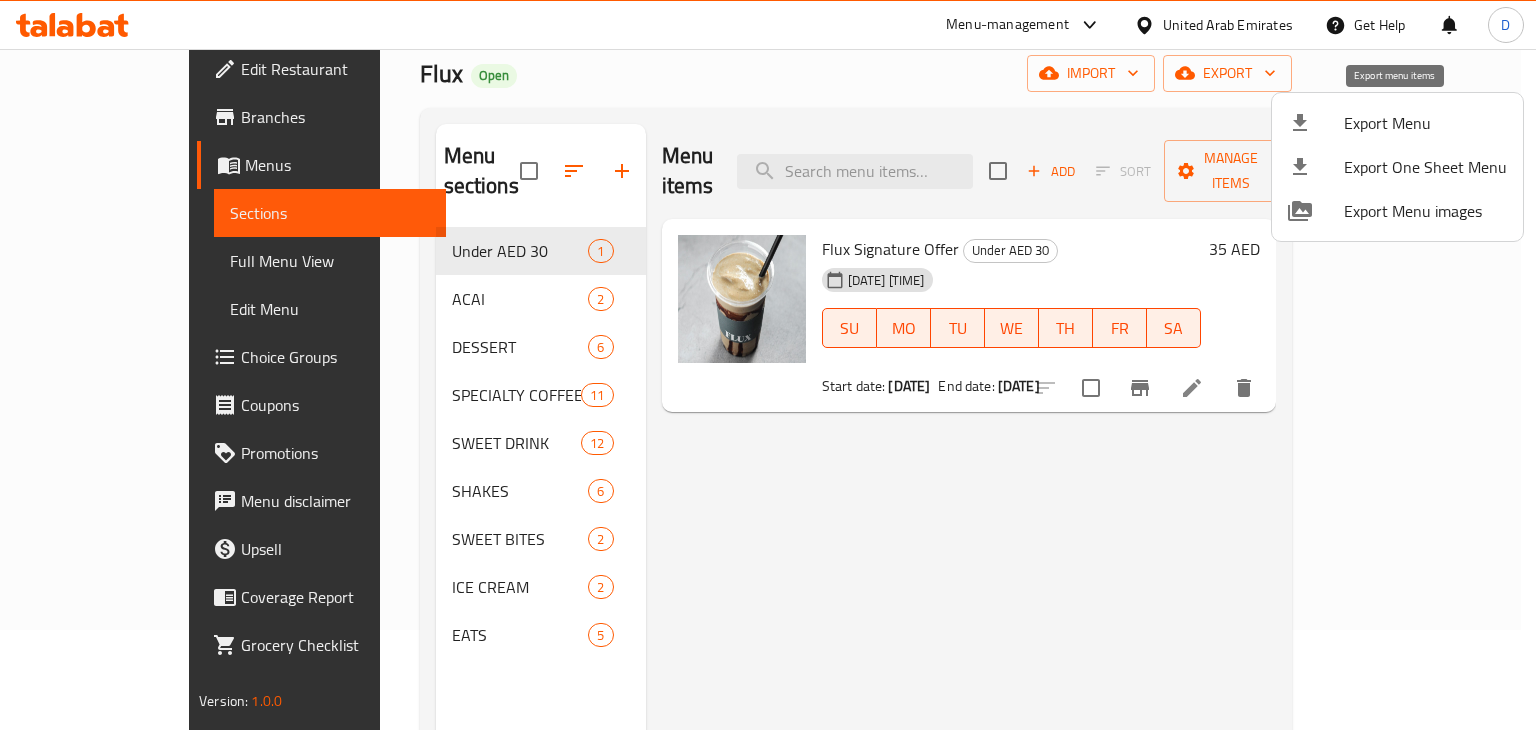 click on "Export Menu" at bounding box center [1425, 123] 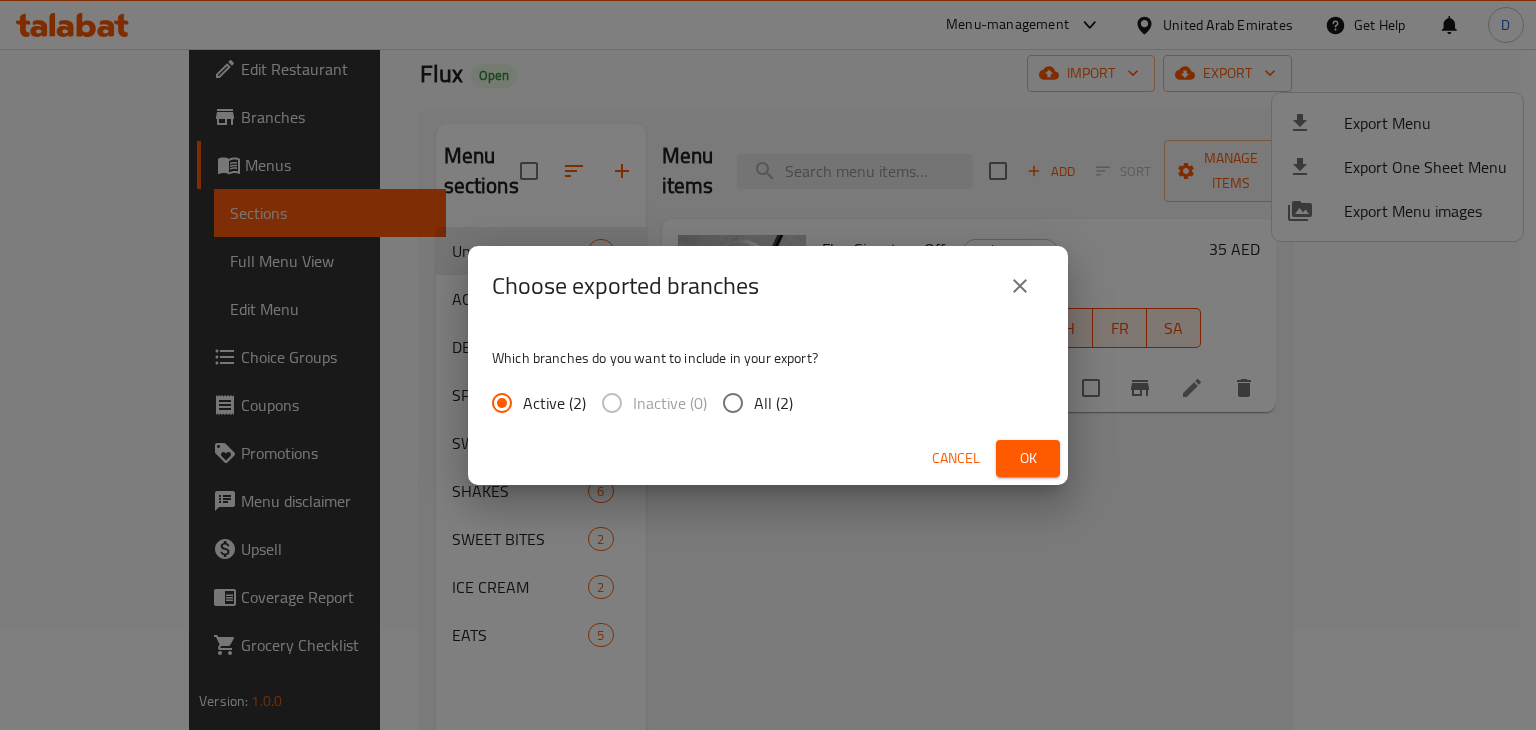 click on "All (2)" at bounding box center [773, 403] 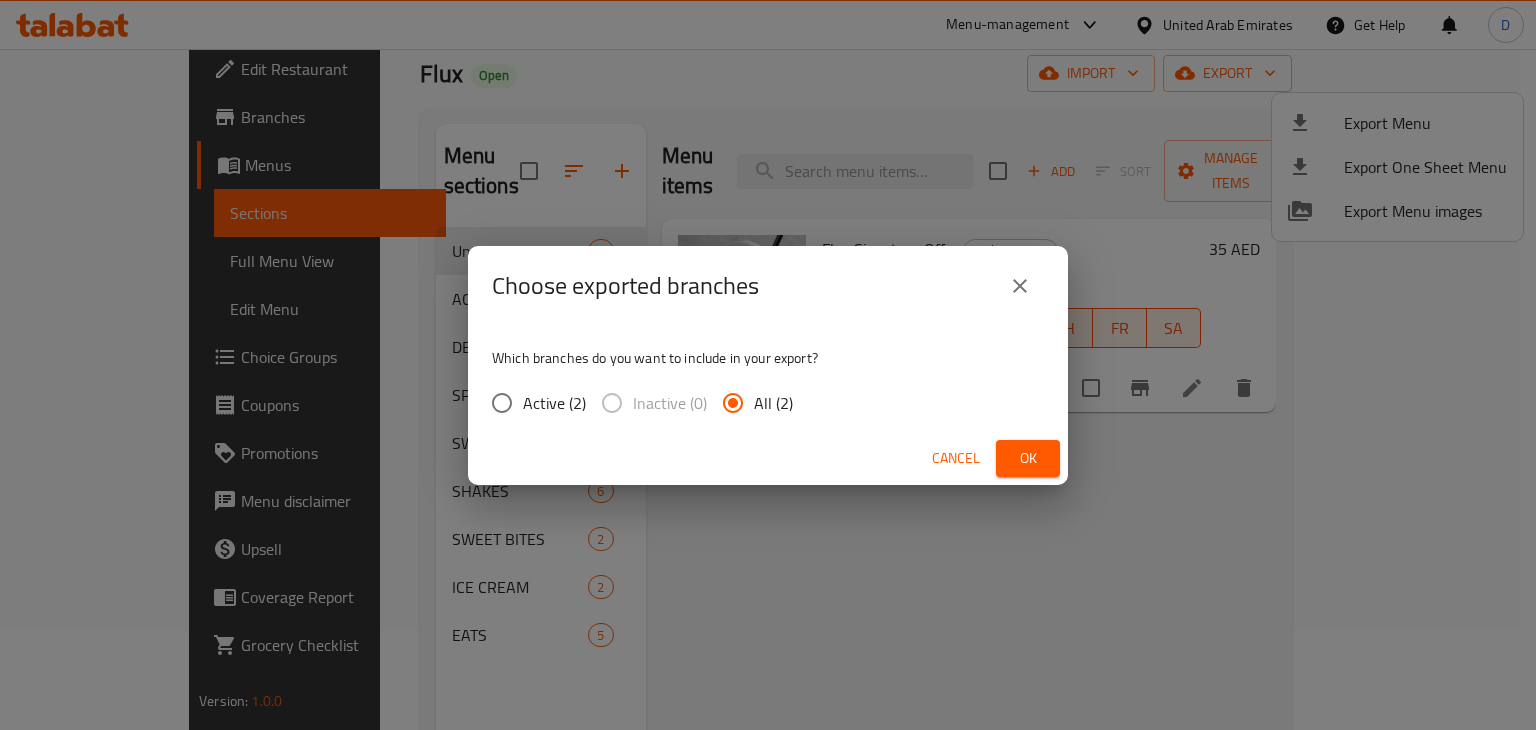 click on "Ok" at bounding box center [1028, 458] 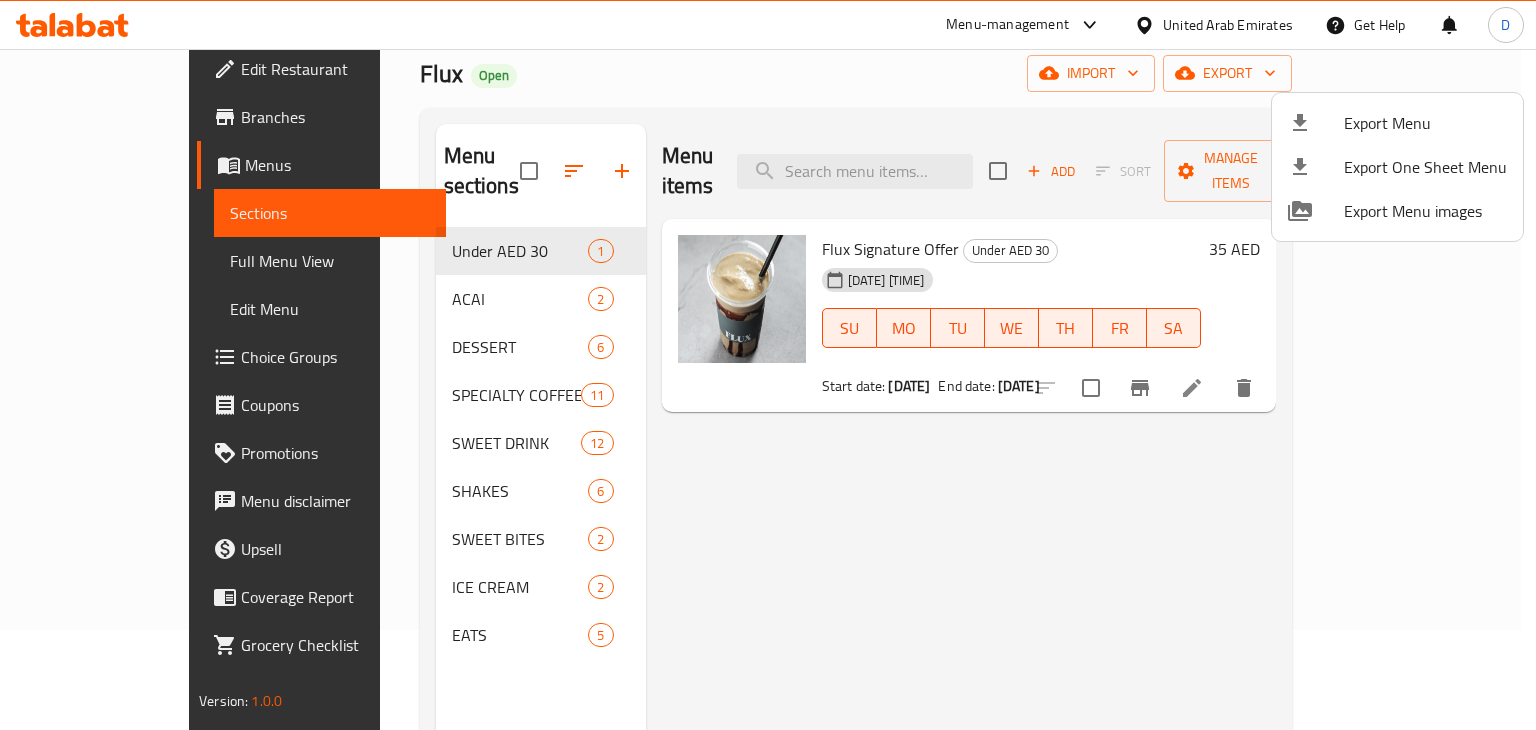 click at bounding box center [768, 365] 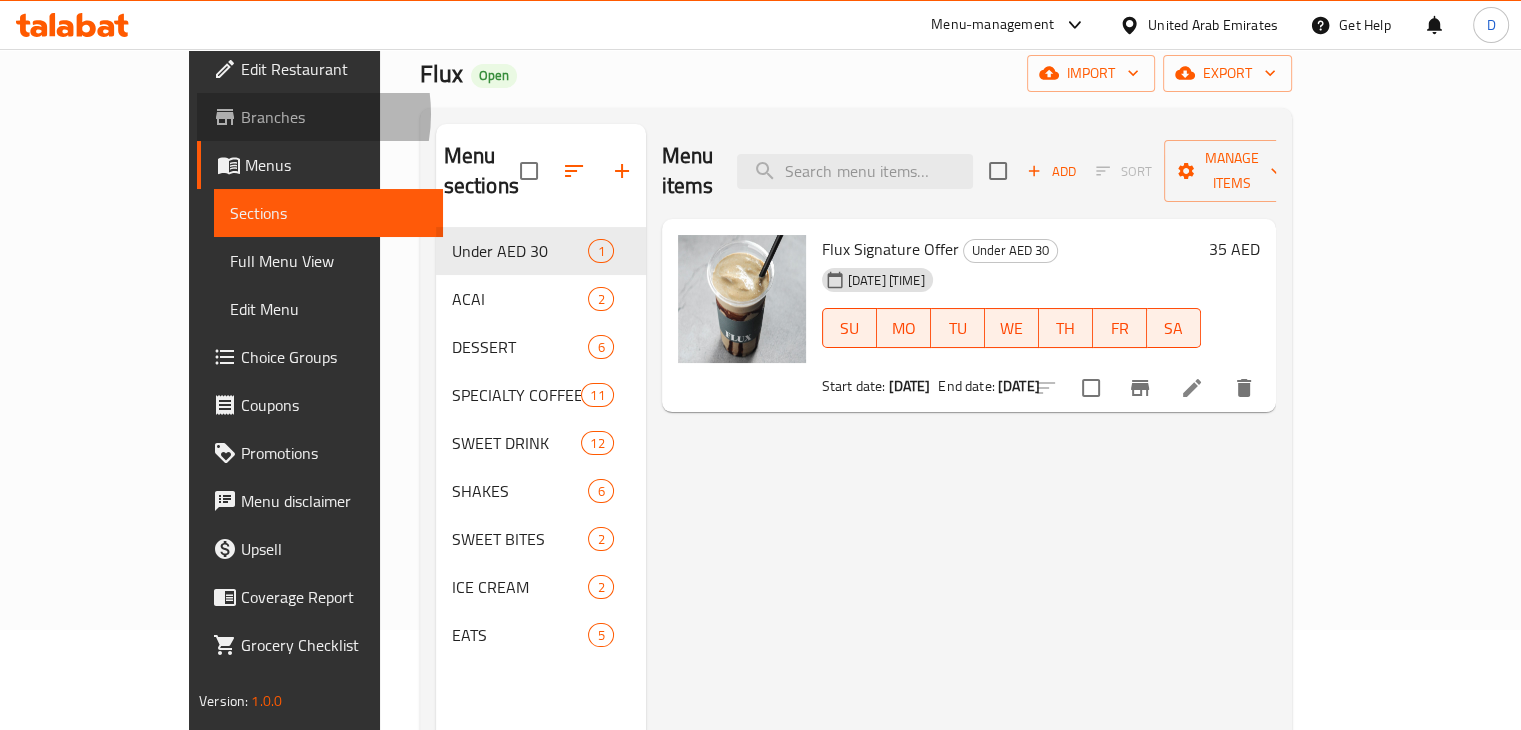 click on "Branches" at bounding box center [334, 117] 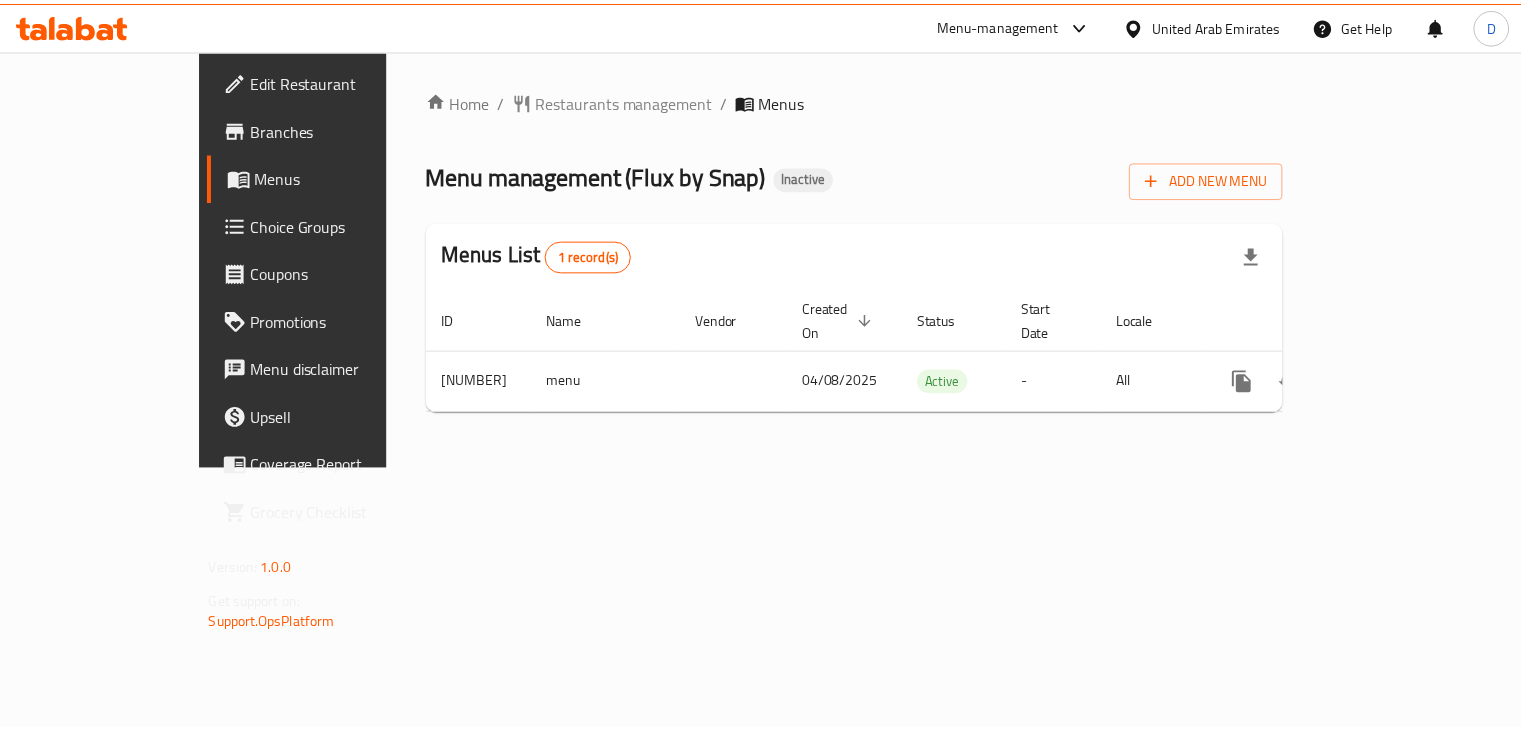 scroll, scrollTop: 0, scrollLeft: 0, axis: both 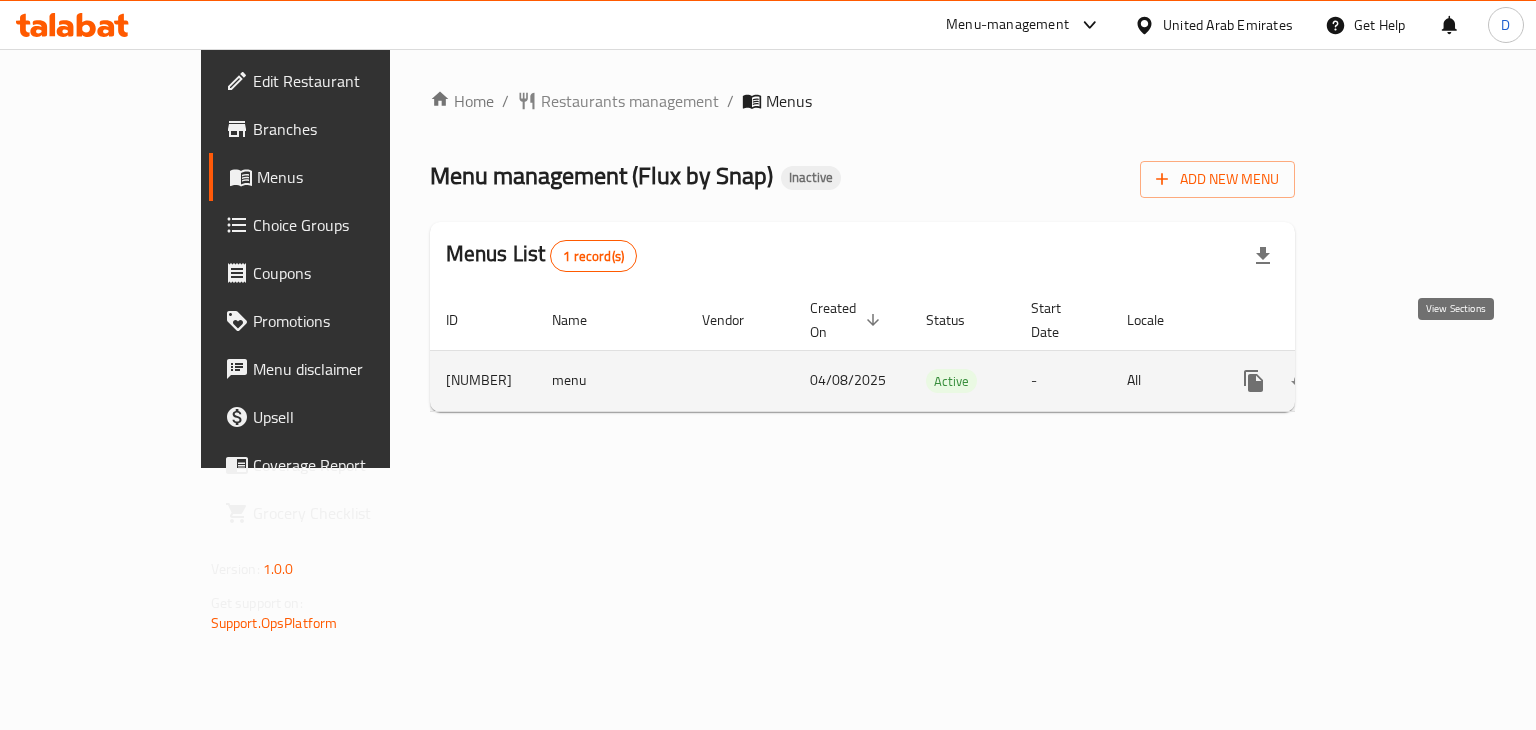click 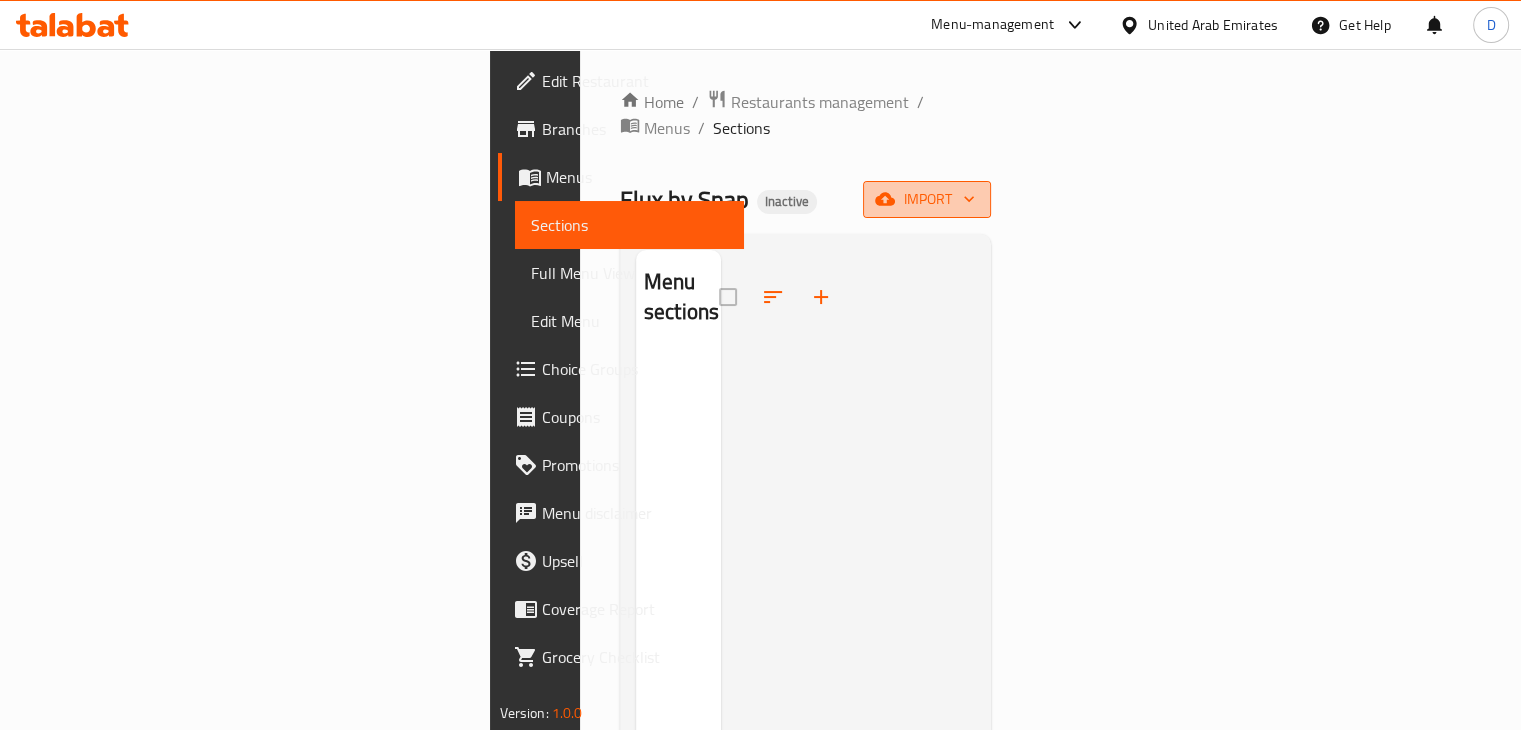 click on "import" at bounding box center (927, 199) 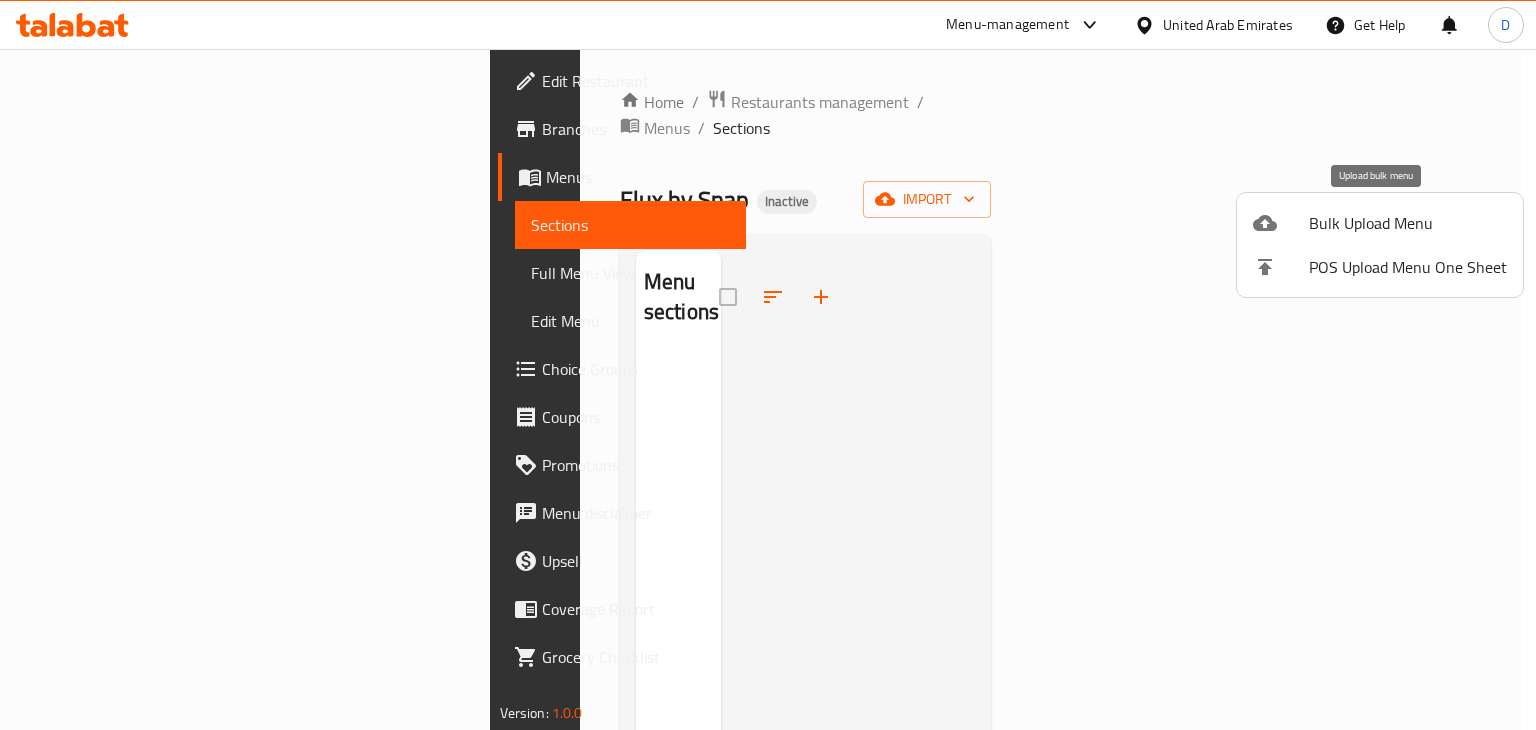click on "Bulk Upload Menu" at bounding box center (1408, 223) 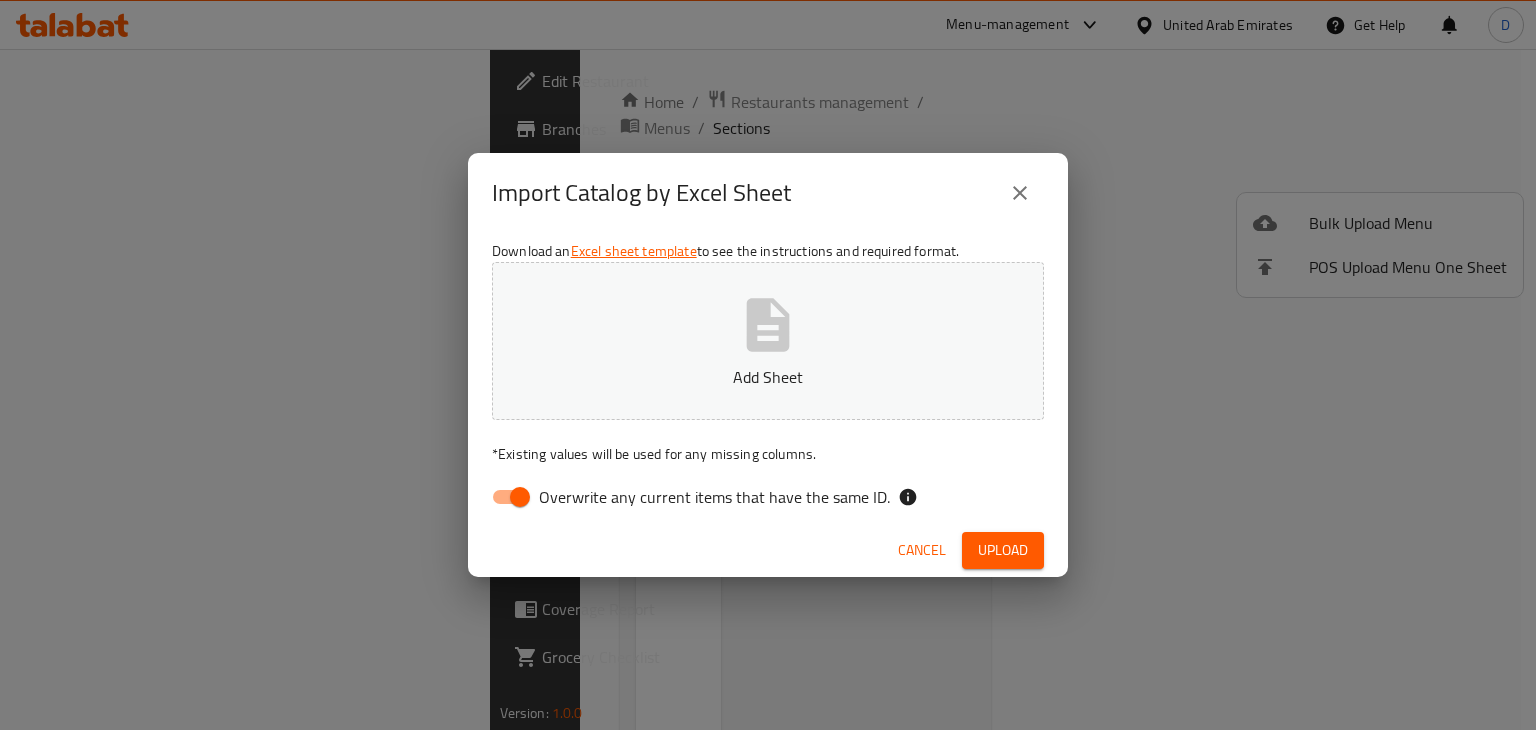 click on "Add Sheet" at bounding box center (768, 341) 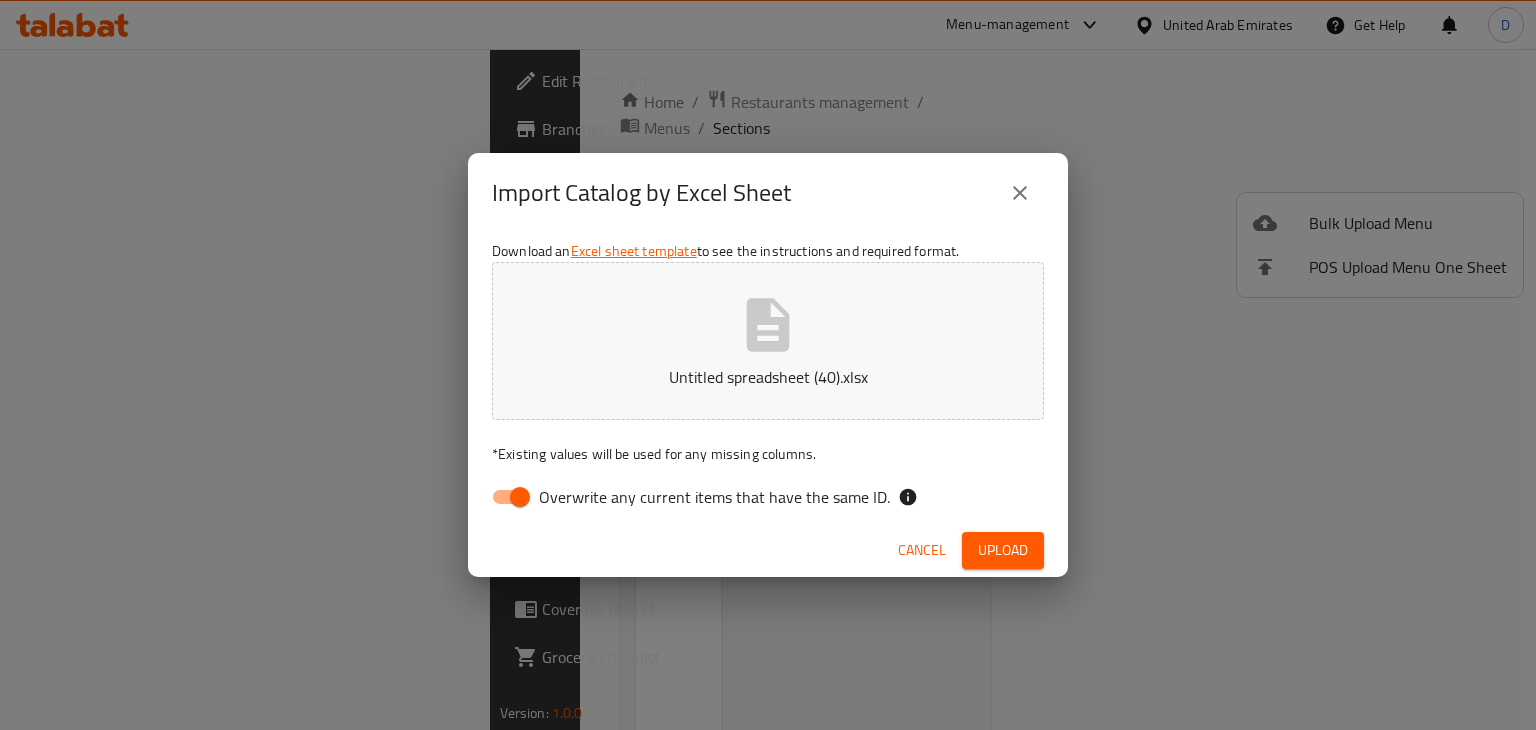 click on "Overwrite any current items that have the same ID." at bounding box center (520, 497) 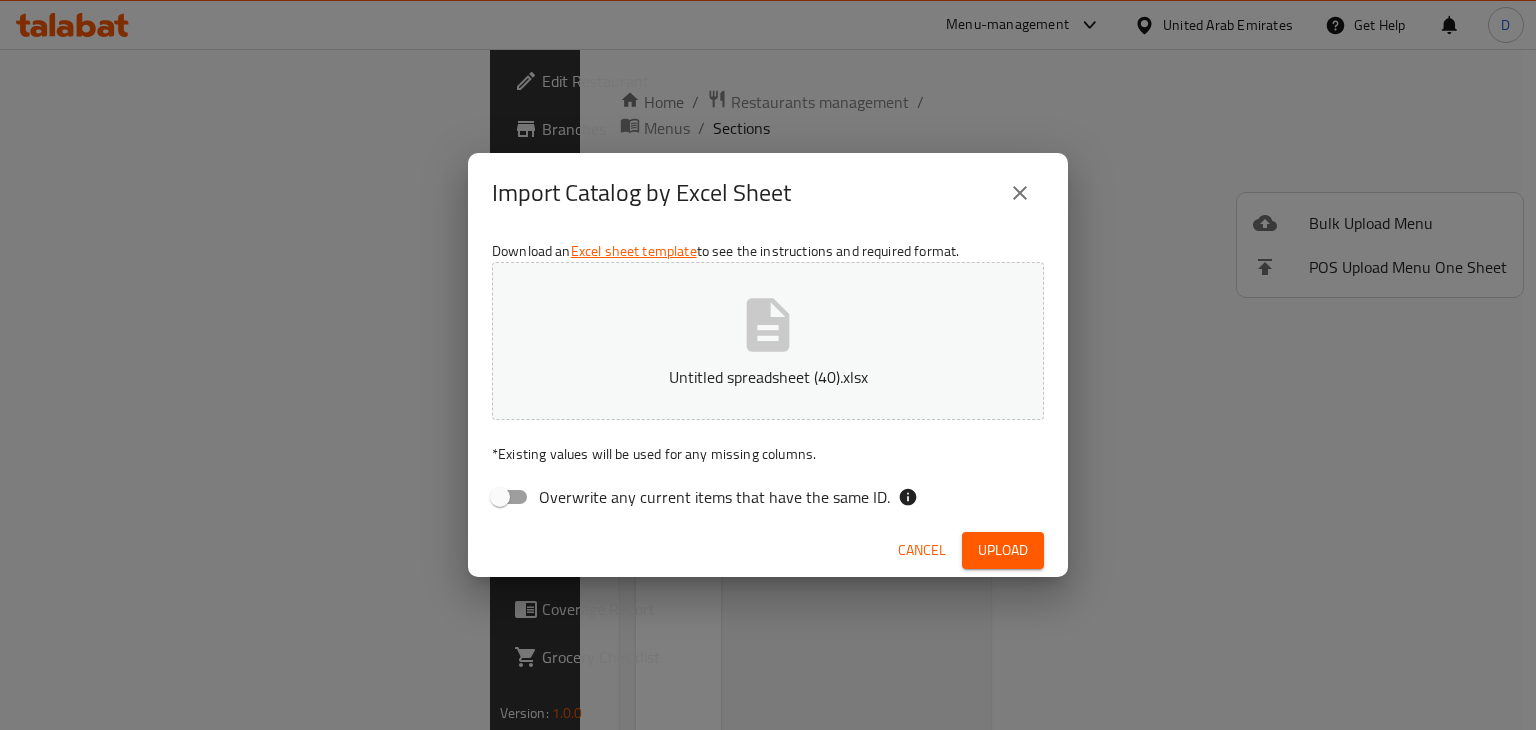 click on "Upload" at bounding box center [1003, 550] 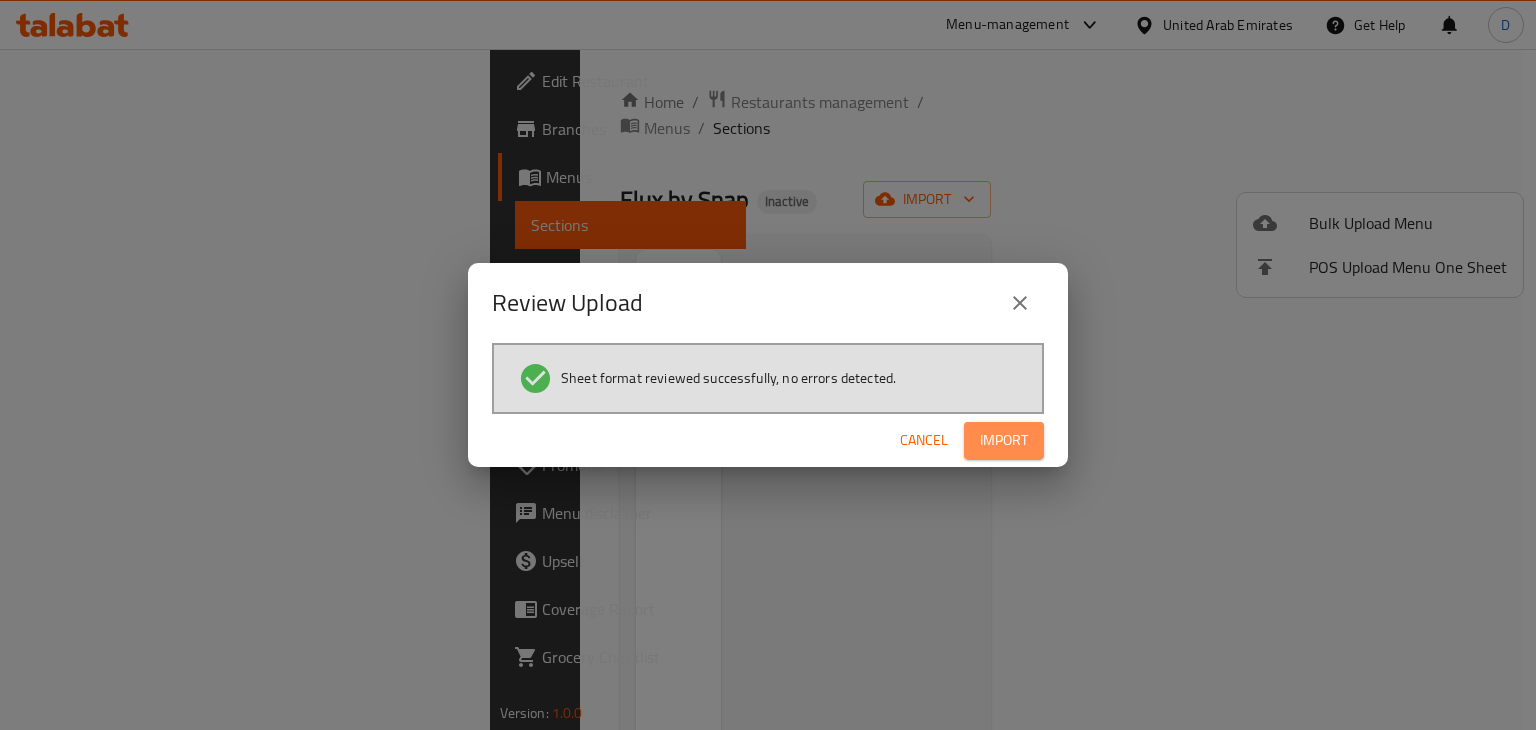 click on "Import" at bounding box center [1004, 440] 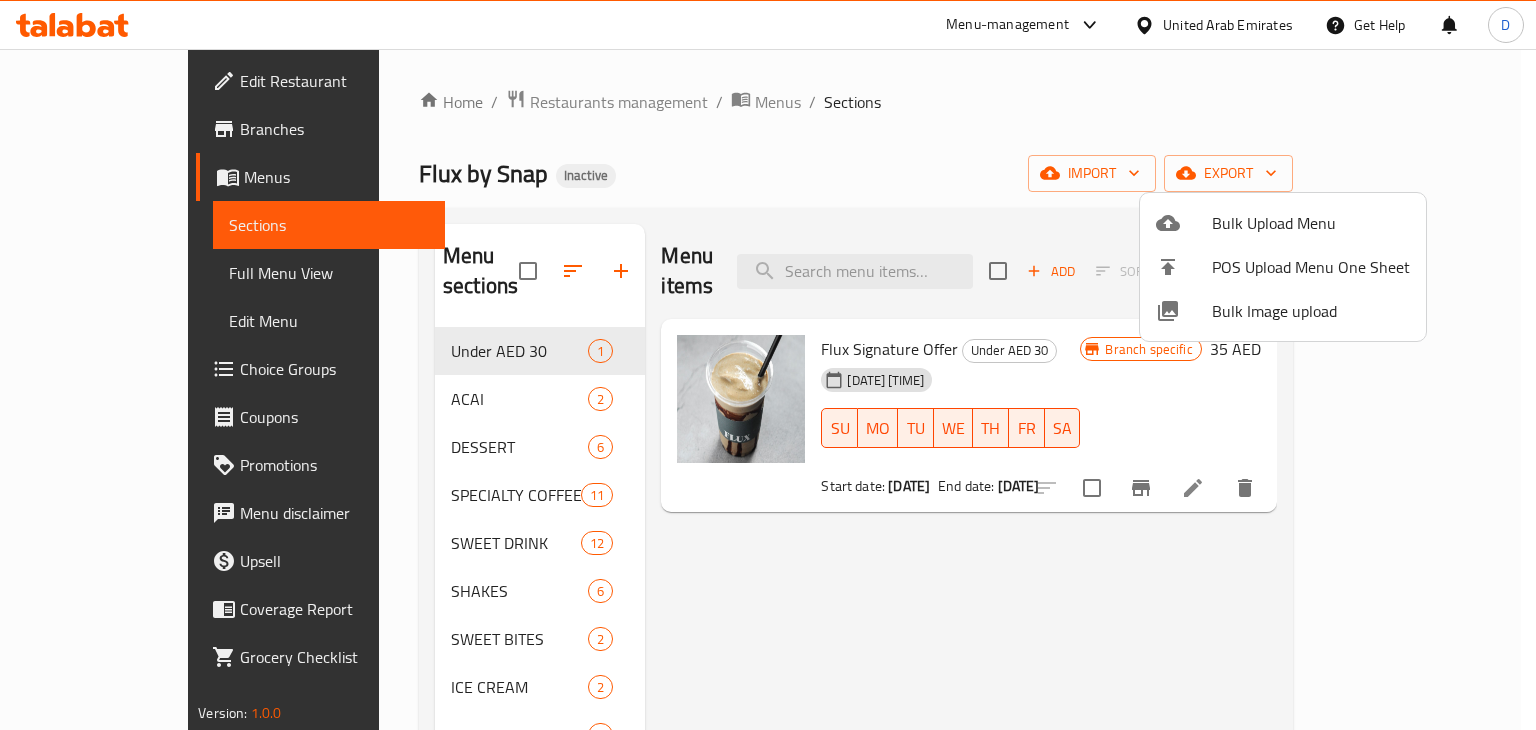 click at bounding box center (768, 365) 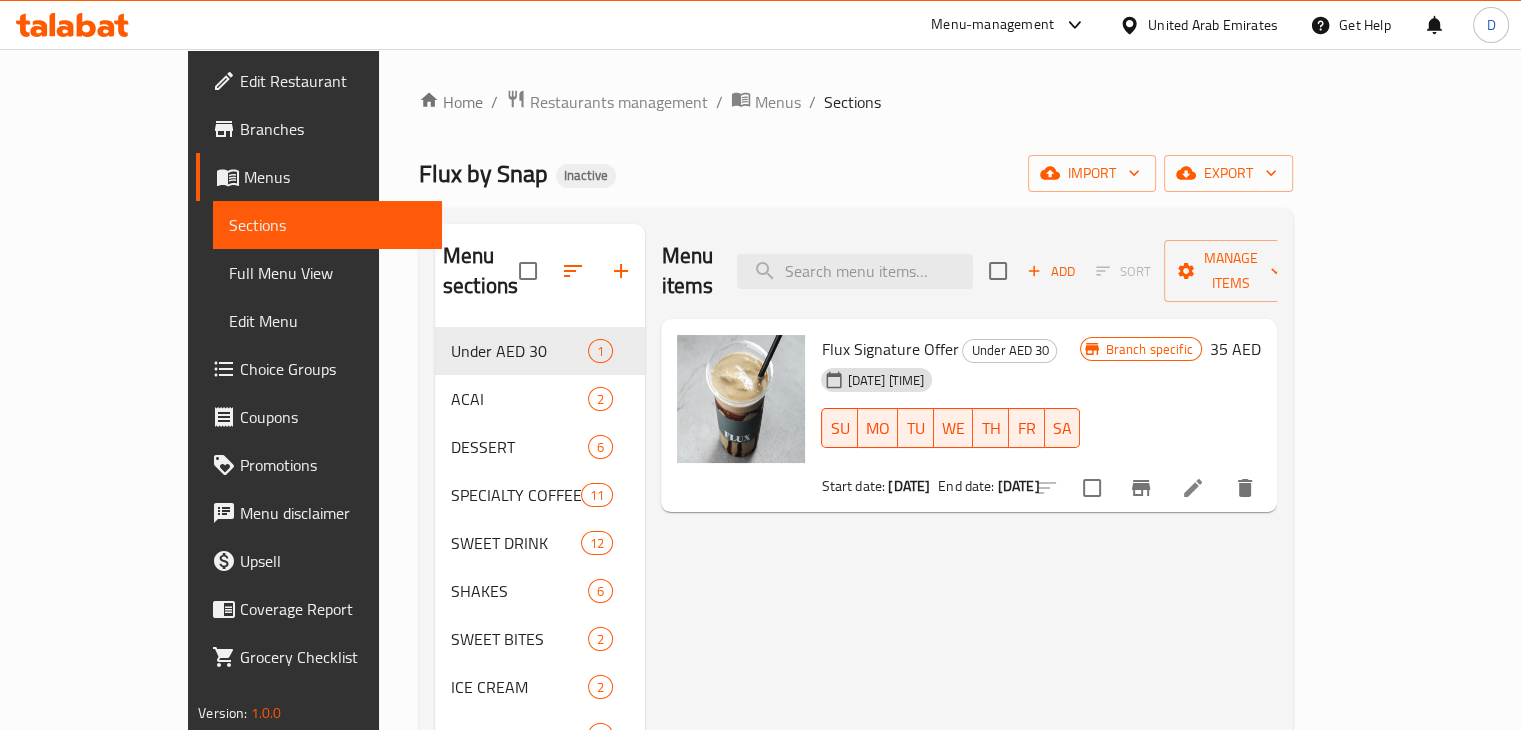click on "Branches" at bounding box center (333, 129) 